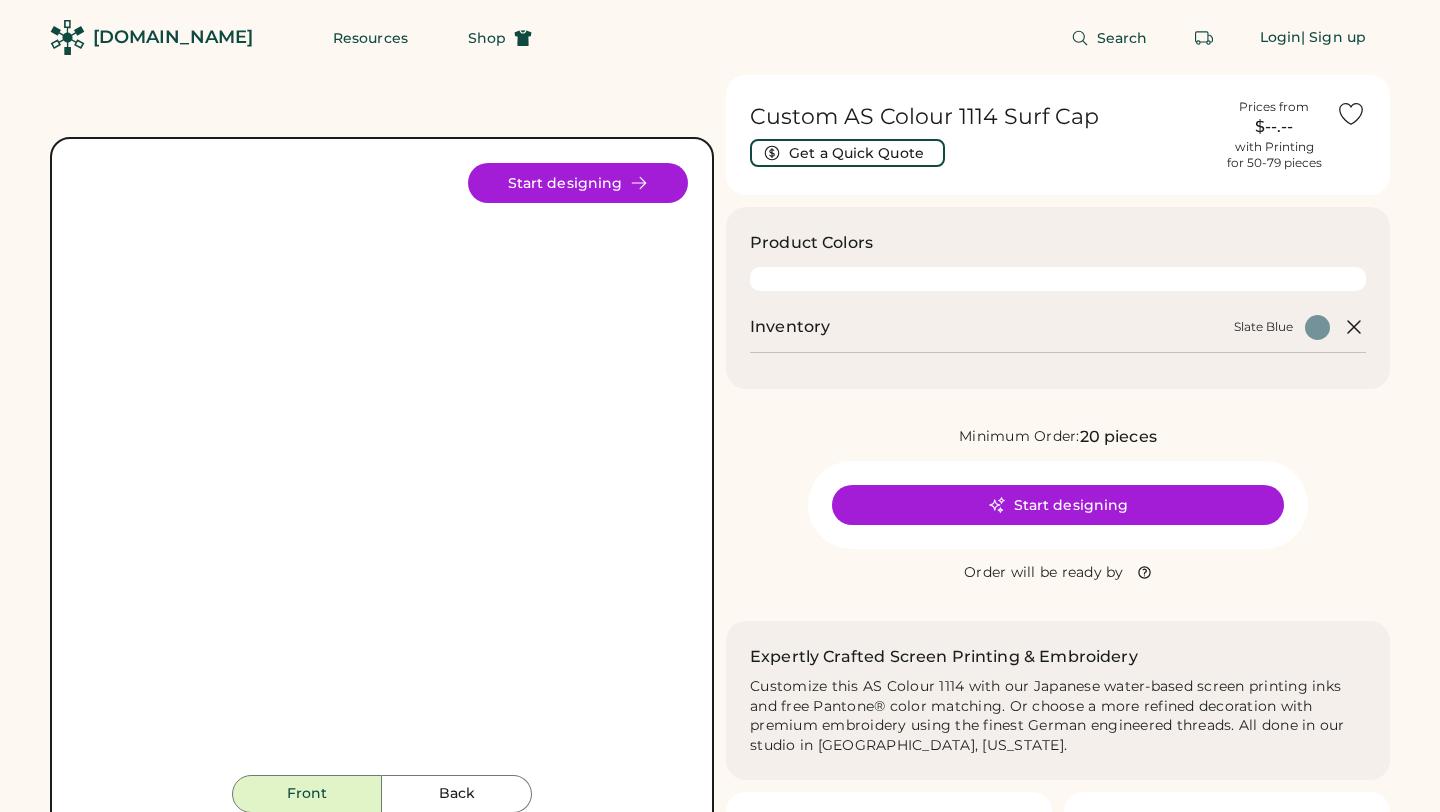 scroll, scrollTop: 0, scrollLeft: 0, axis: both 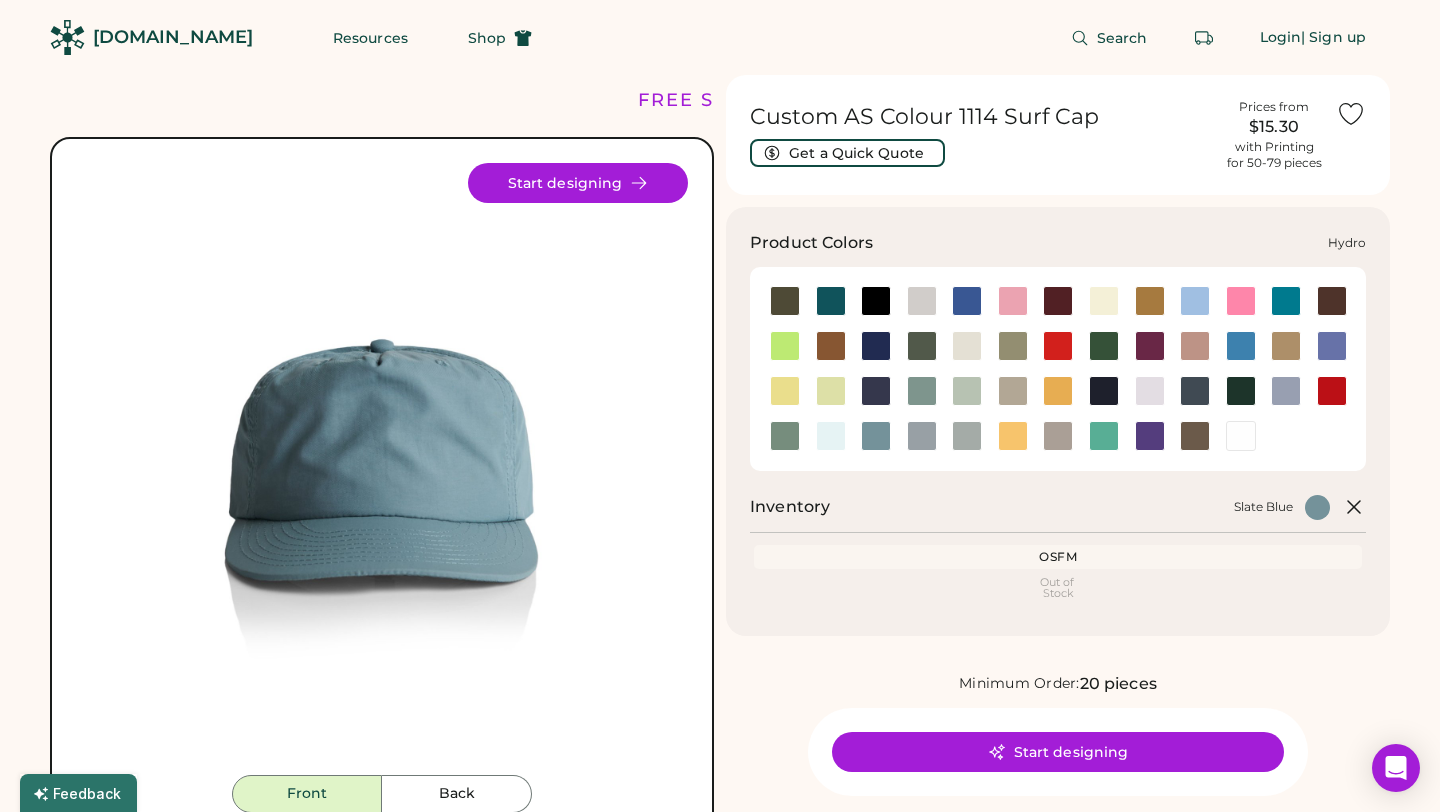click at bounding box center [1241, 346] 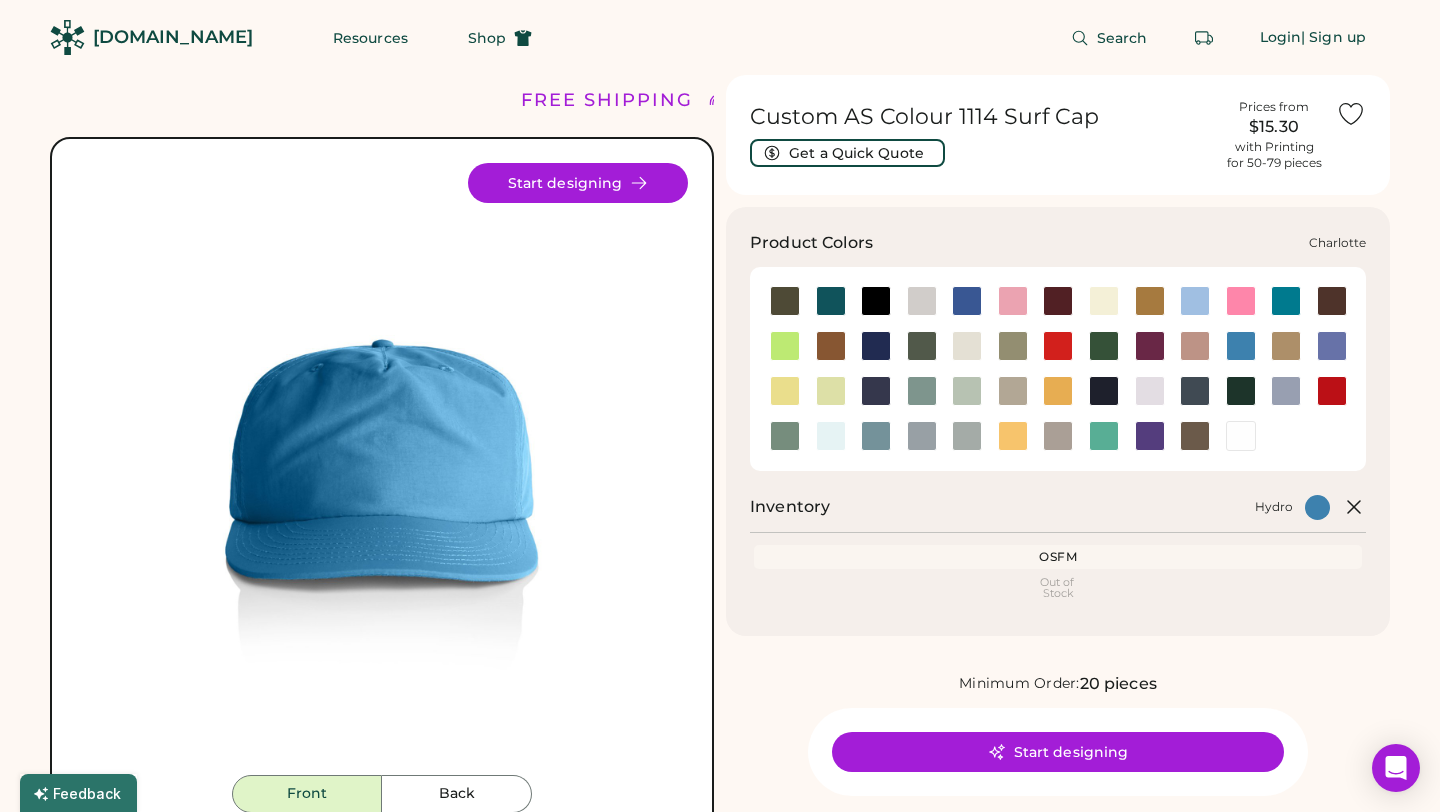 click at bounding box center (1286, 301) 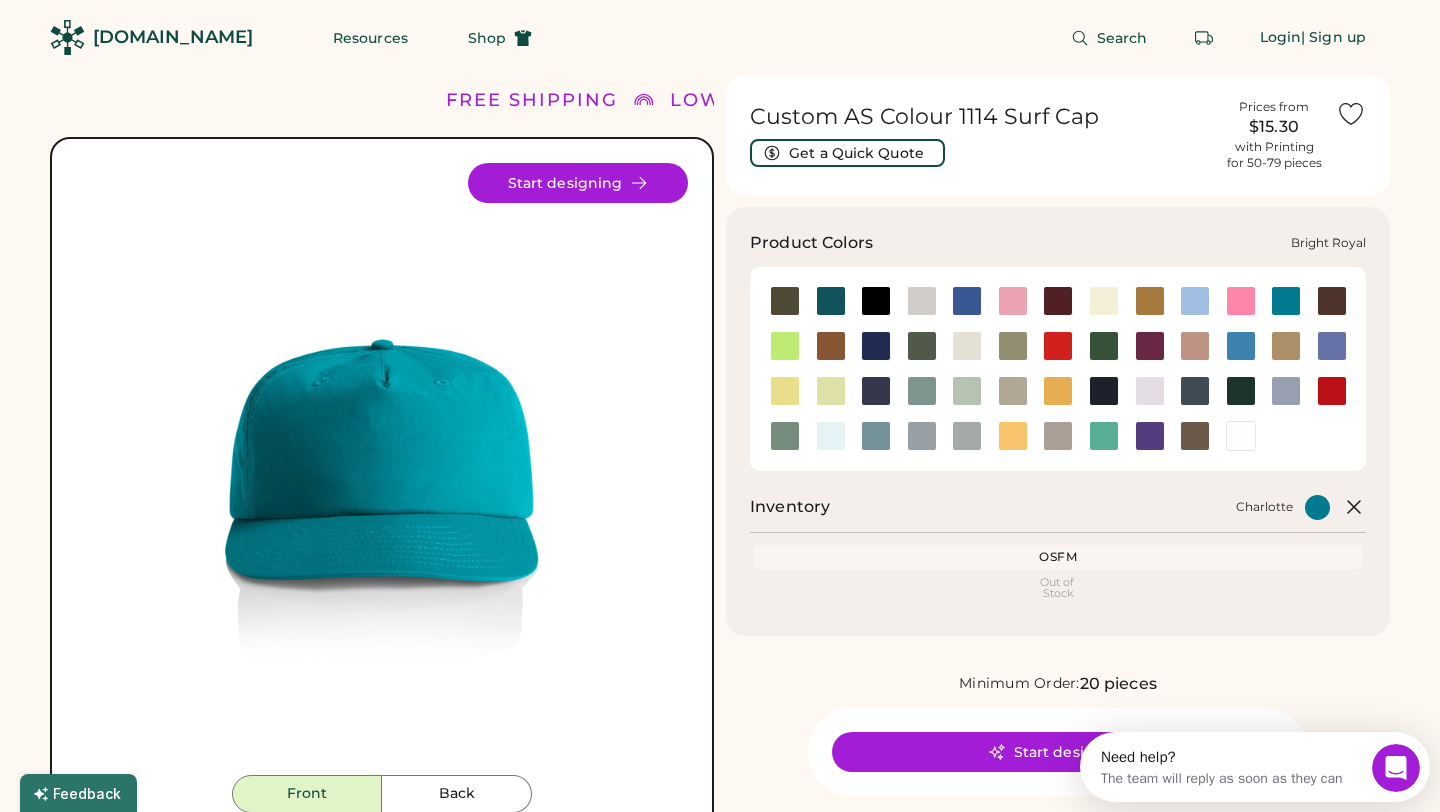 scroll, scrollTop: 0, scrollLeft: 0, axis: both 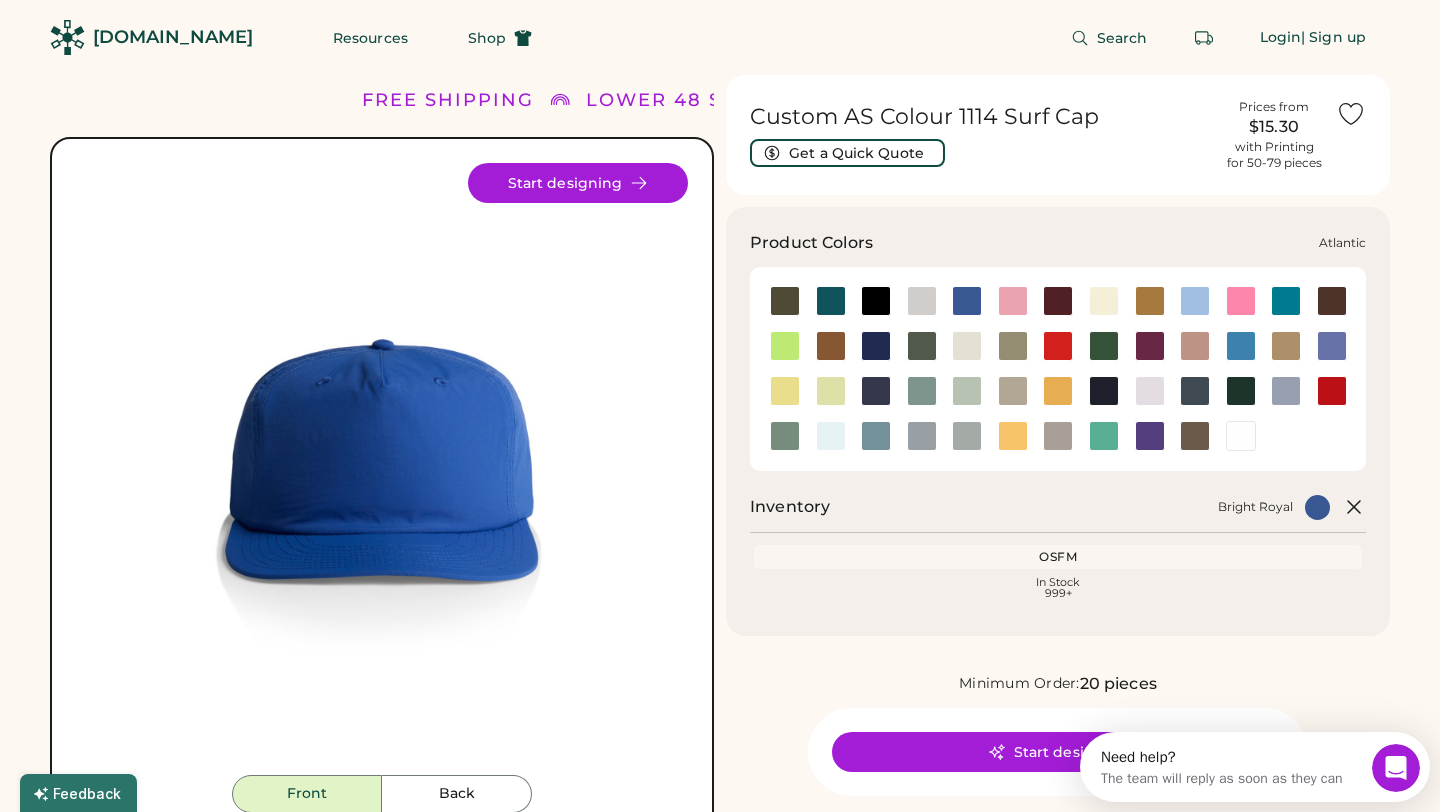 click at bounding box center [831, 301] 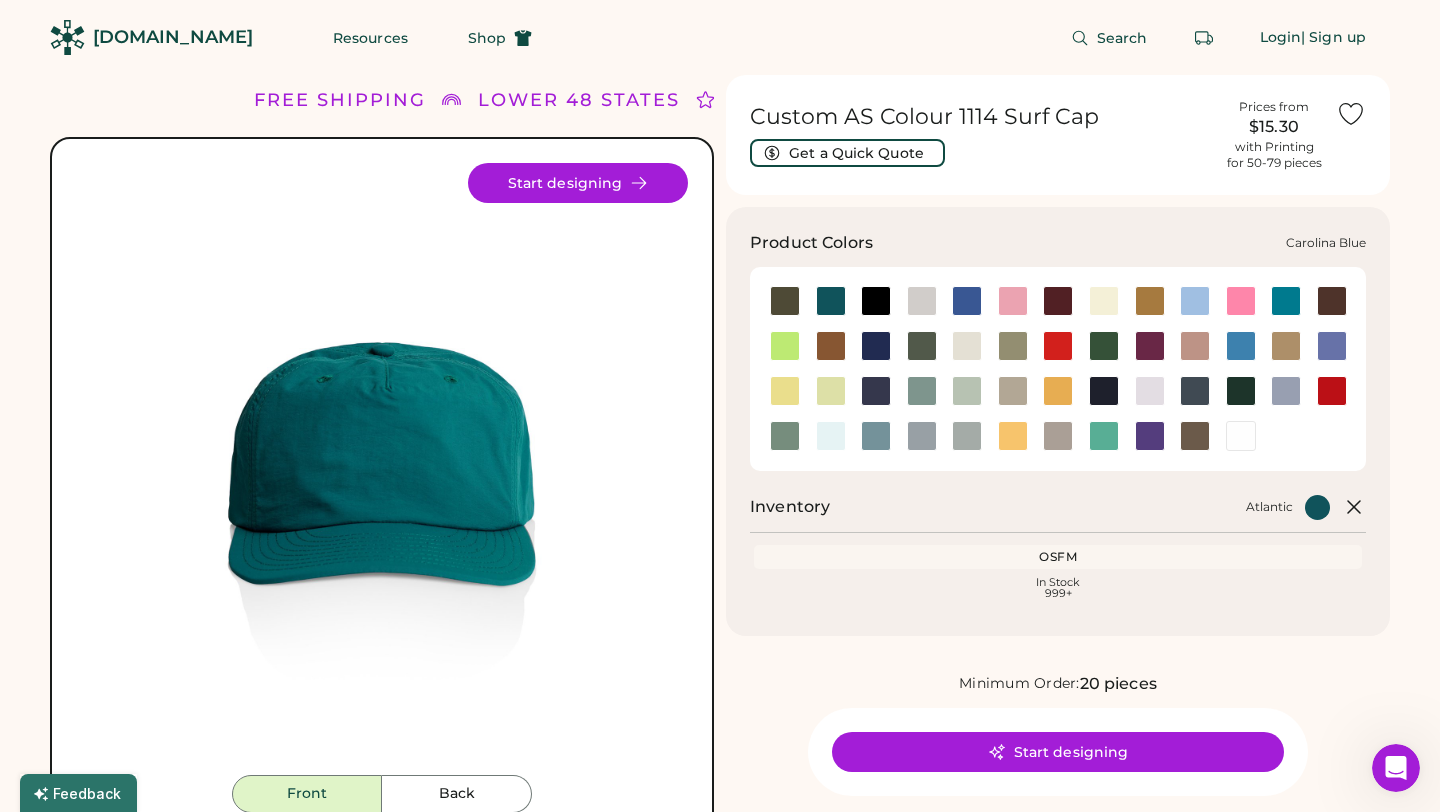 click at bounding box center (1195, 301) 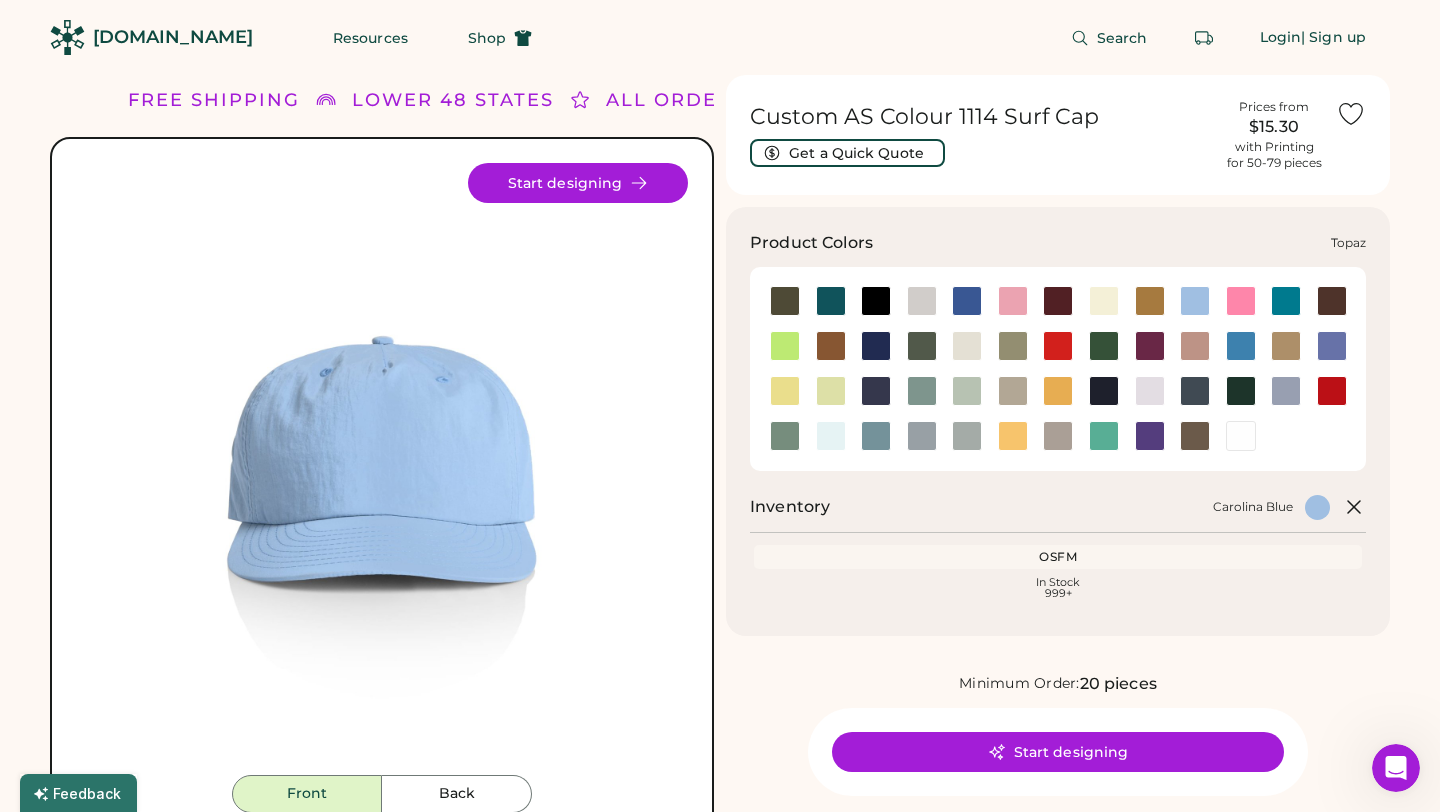 click at bounding box center [1104, 436] 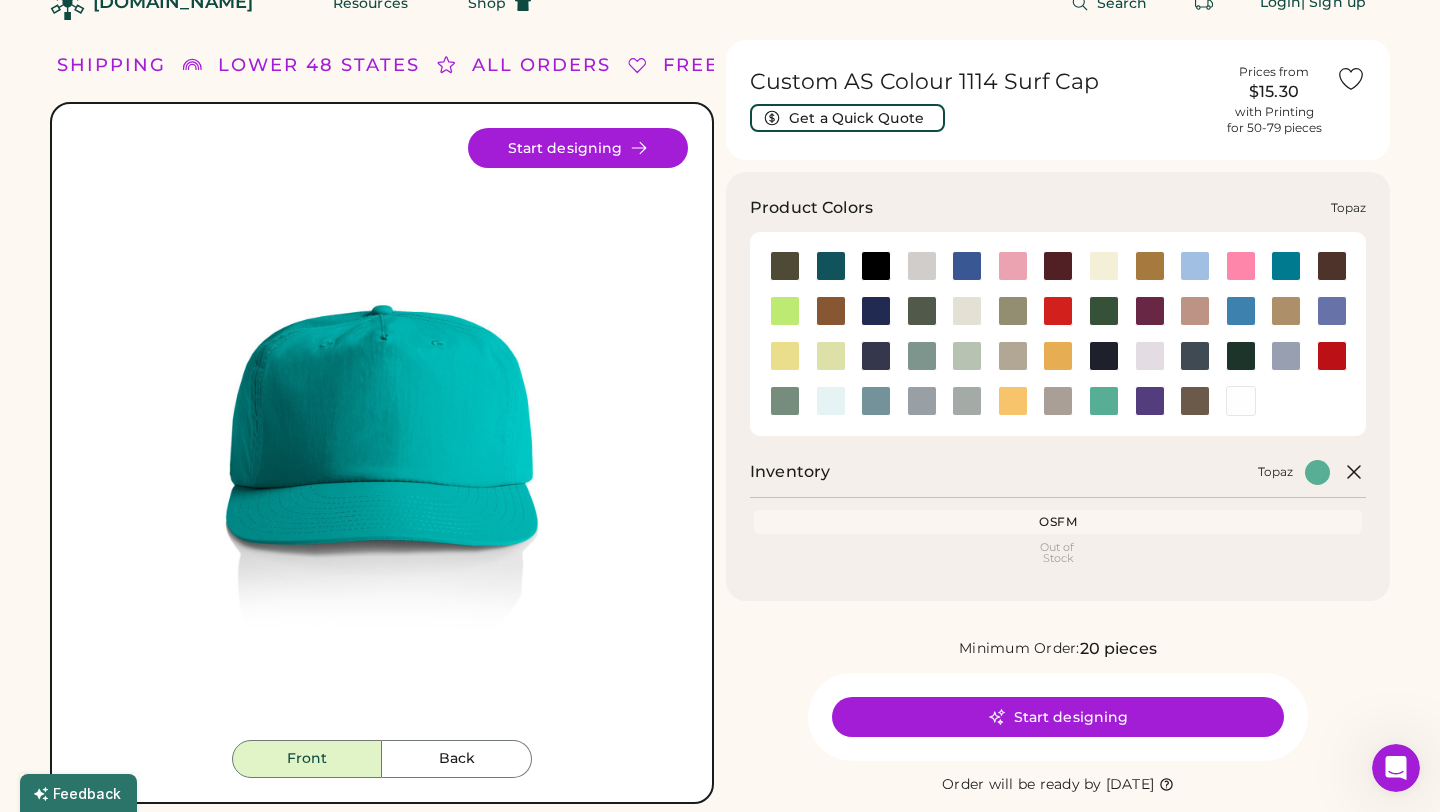 scroll, scrollTop: 0, scrollLeft: 0, axis: both 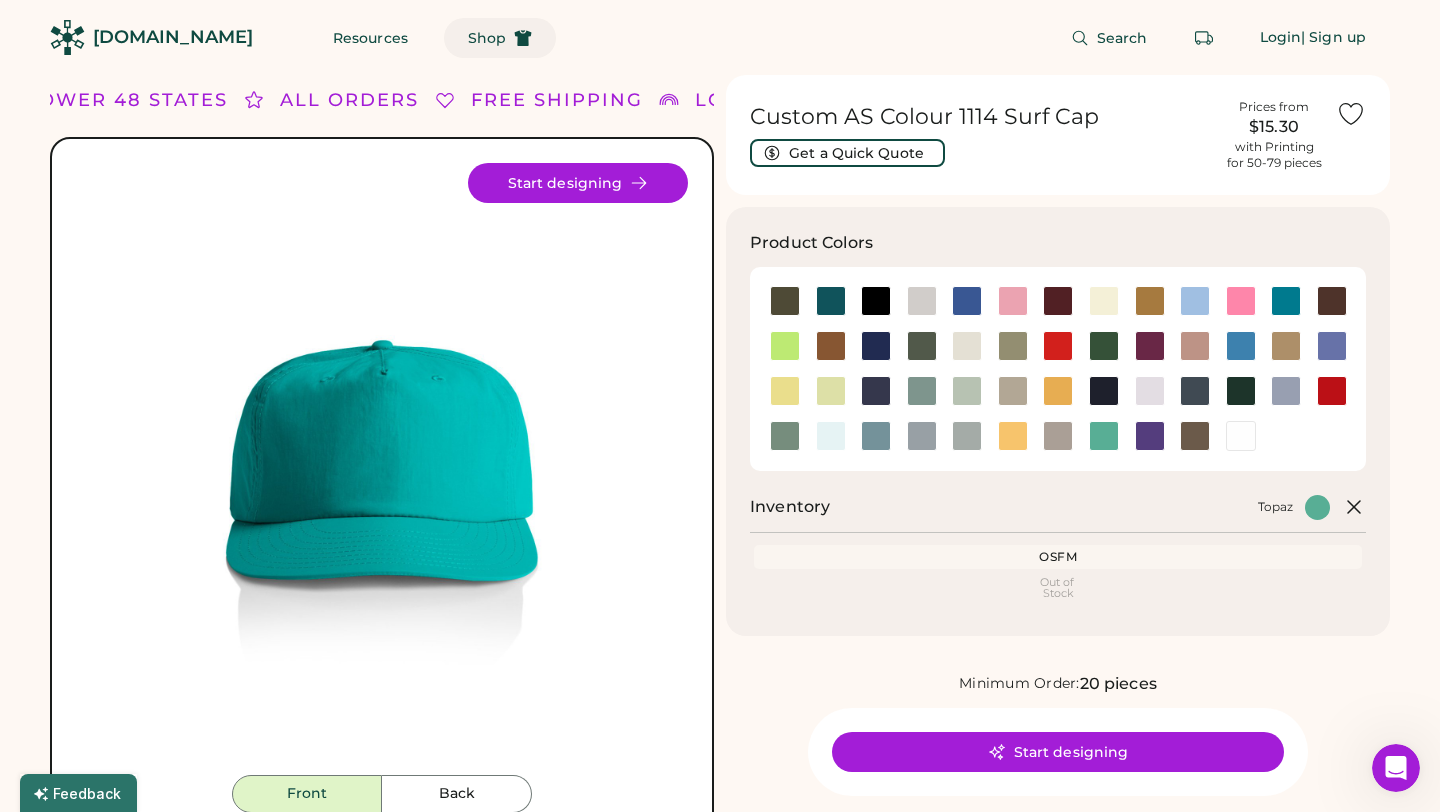 click on "Shop" at bounding box center [487, 38] 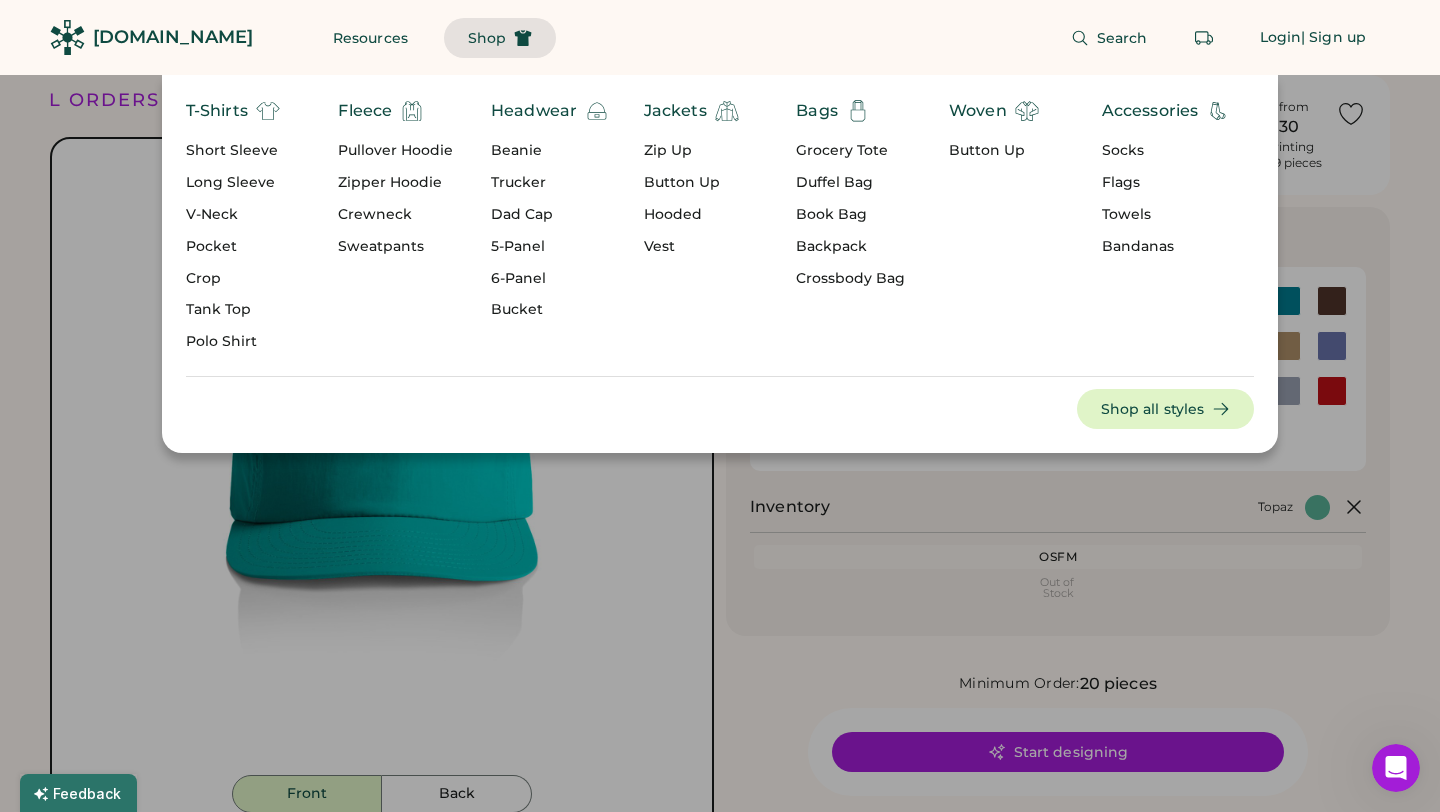 click on "5-Panel" at bounding box center [550, 247] 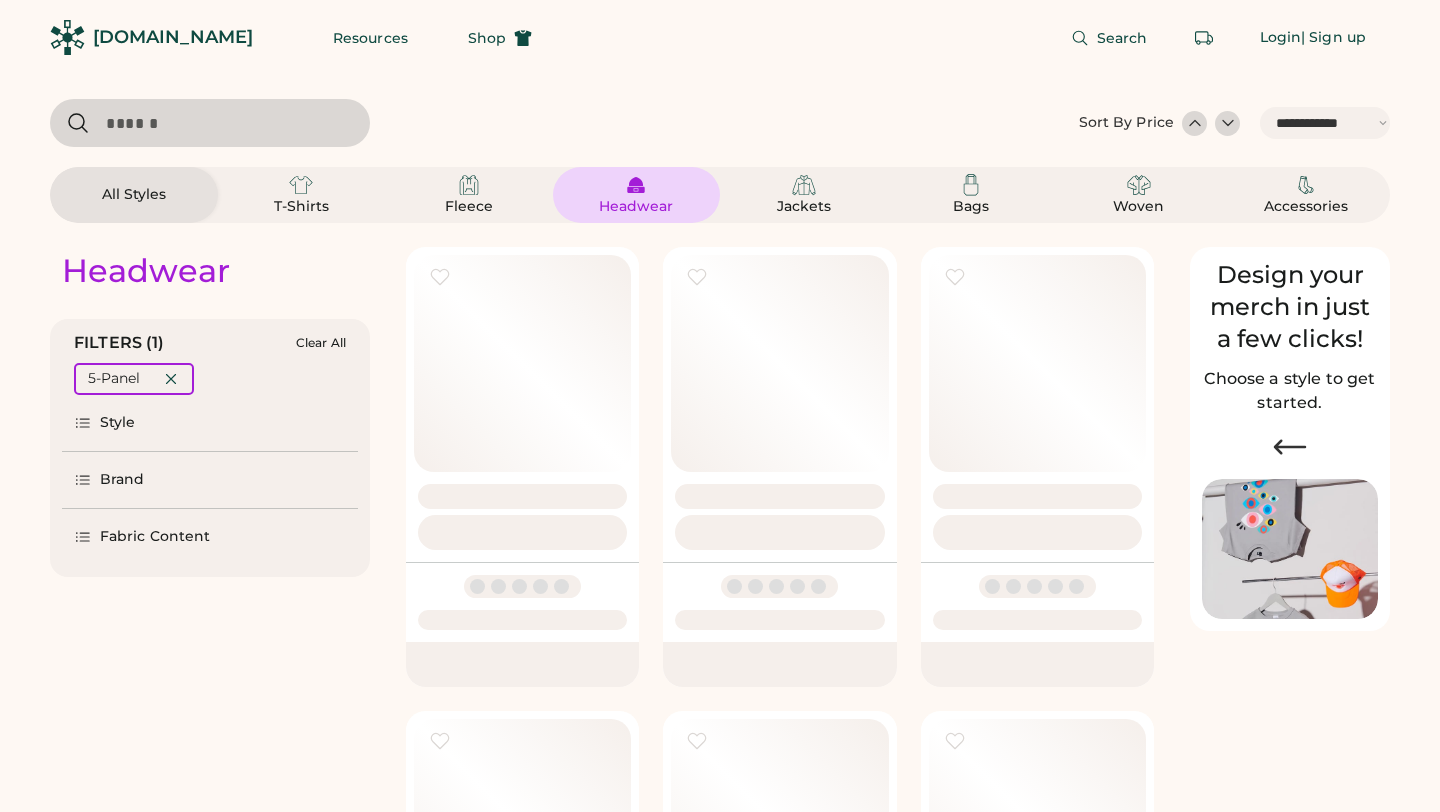 select on "*****" 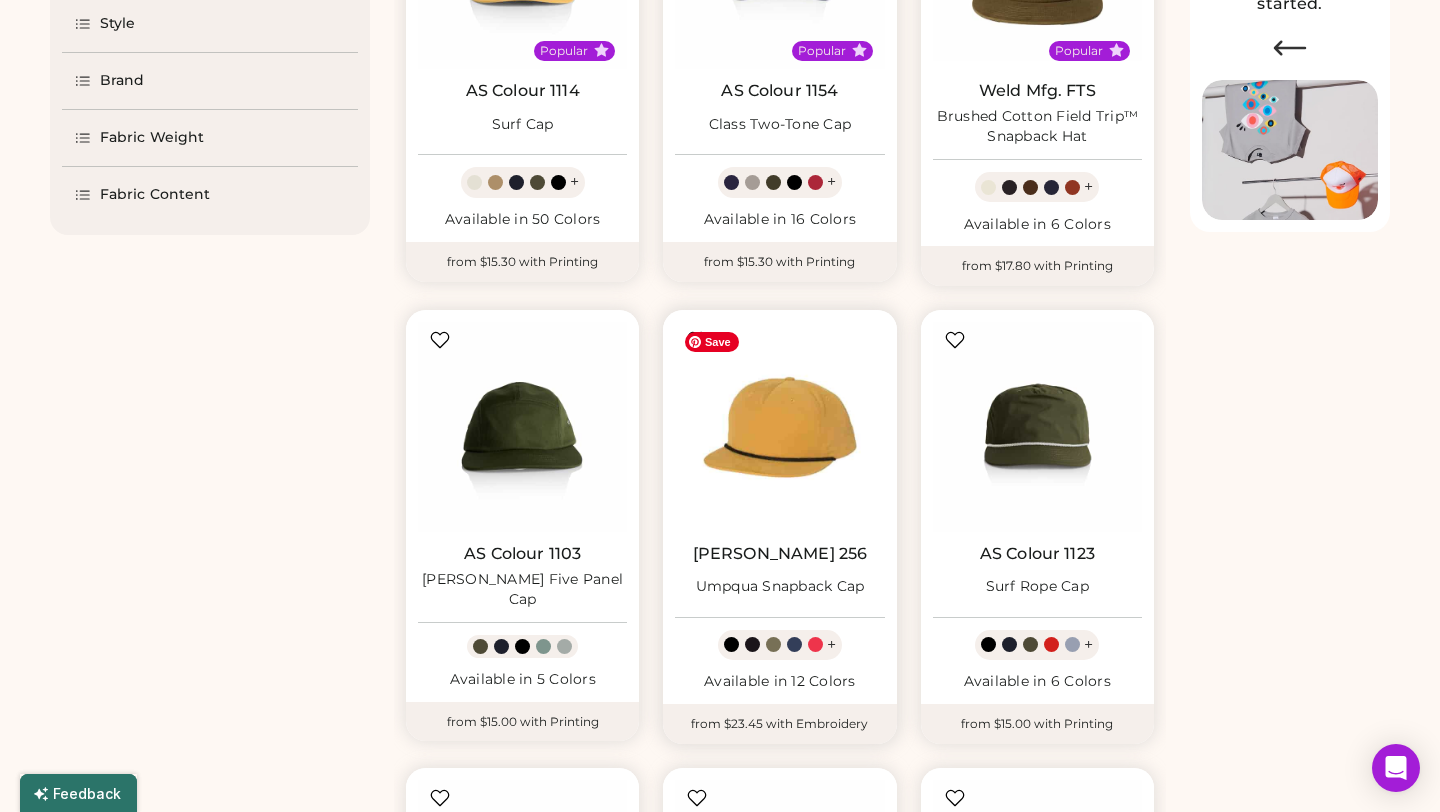 scroll, scrollTop: 400, scrollLeft: 0, axis: vertical 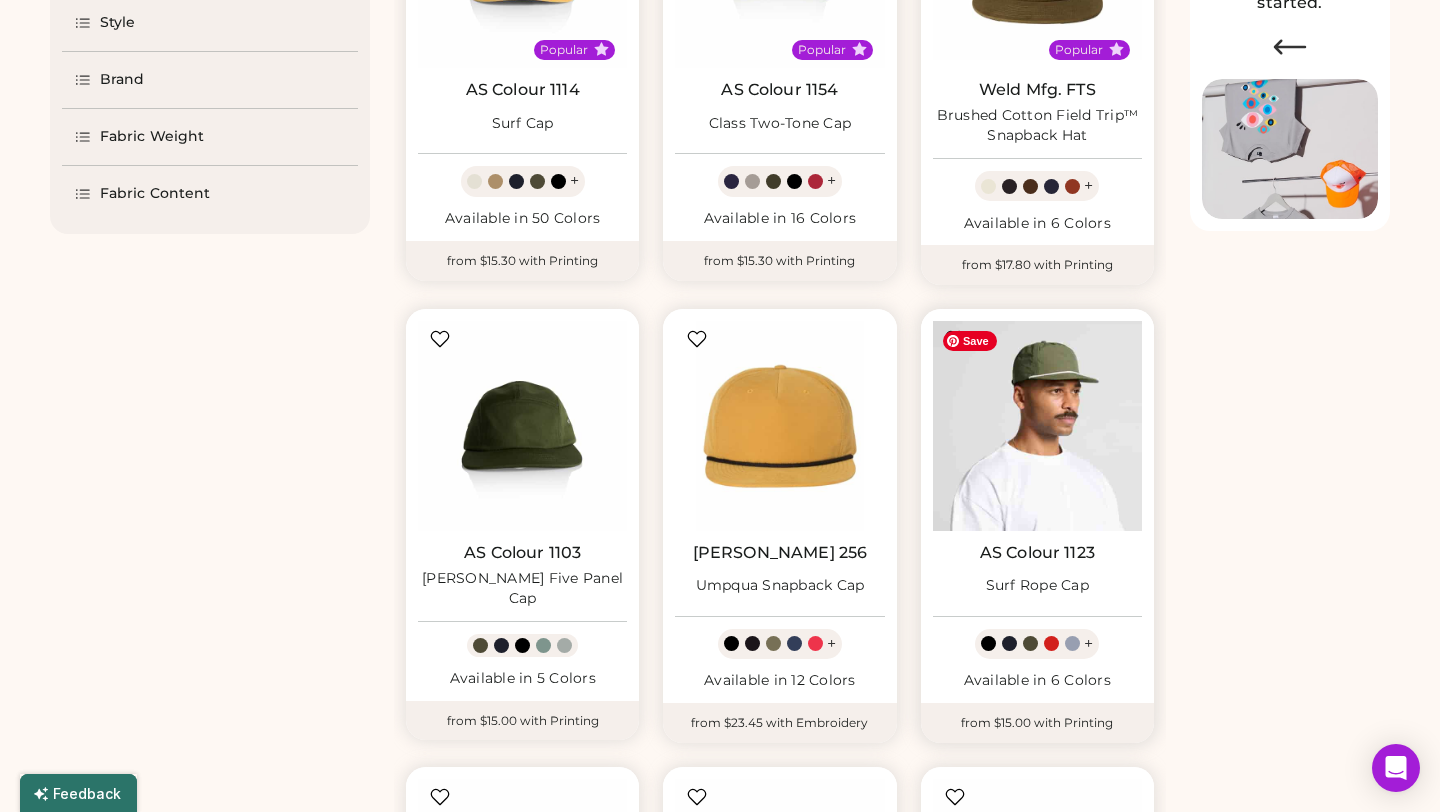 click at bounding box center [1037, 425] 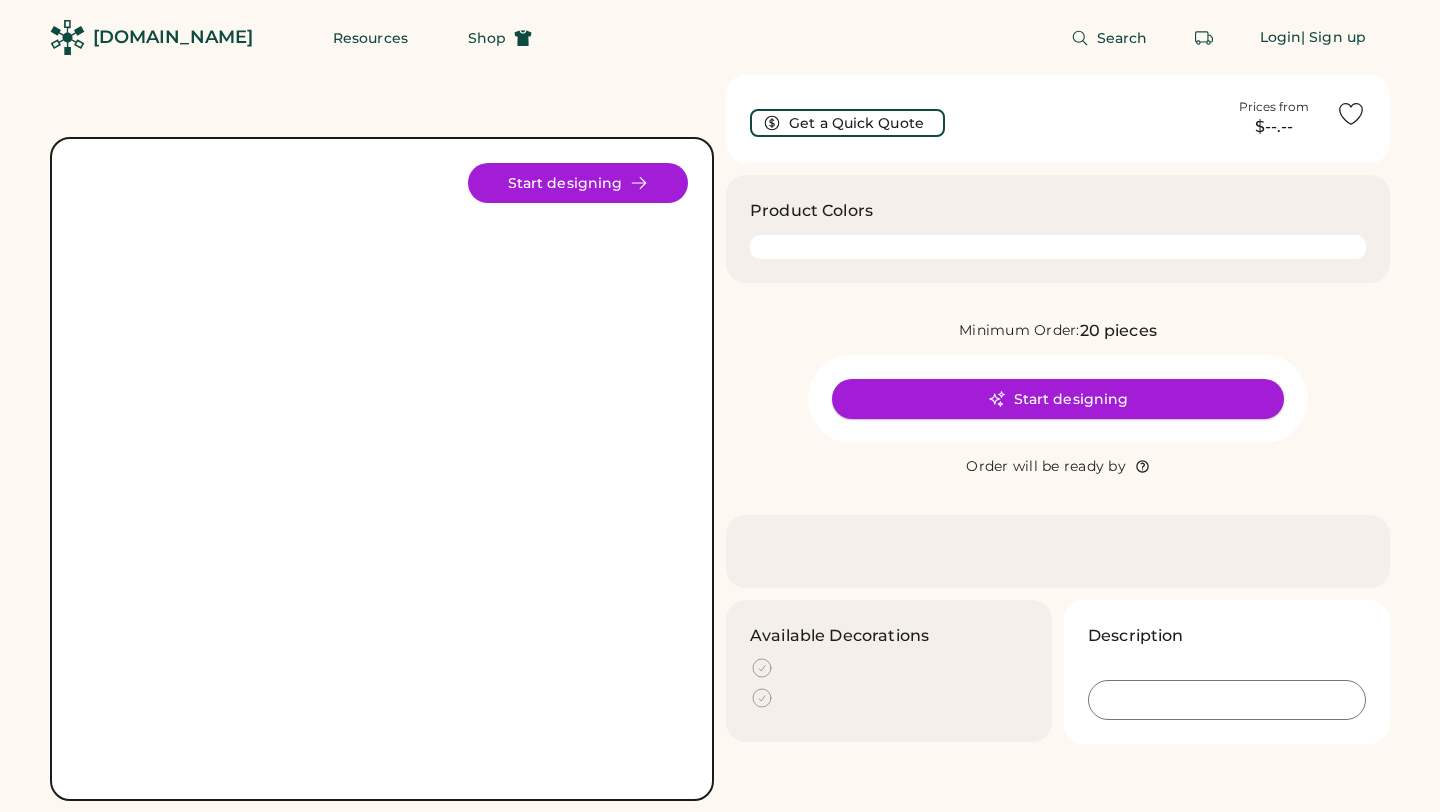 scroll, scrollTop: 0, scrollLeft: 0, axis: both 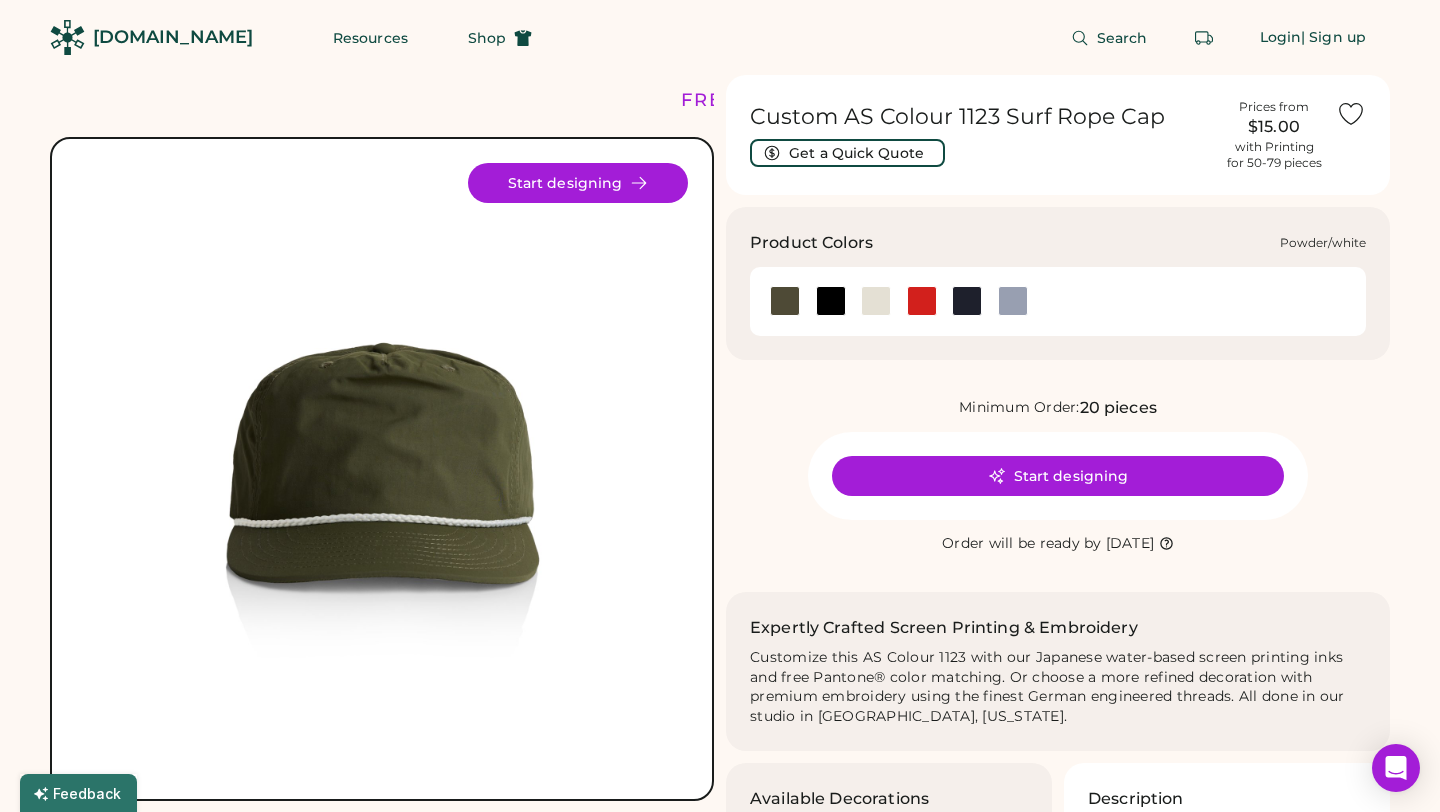 click at bounding box center (1013, 301) 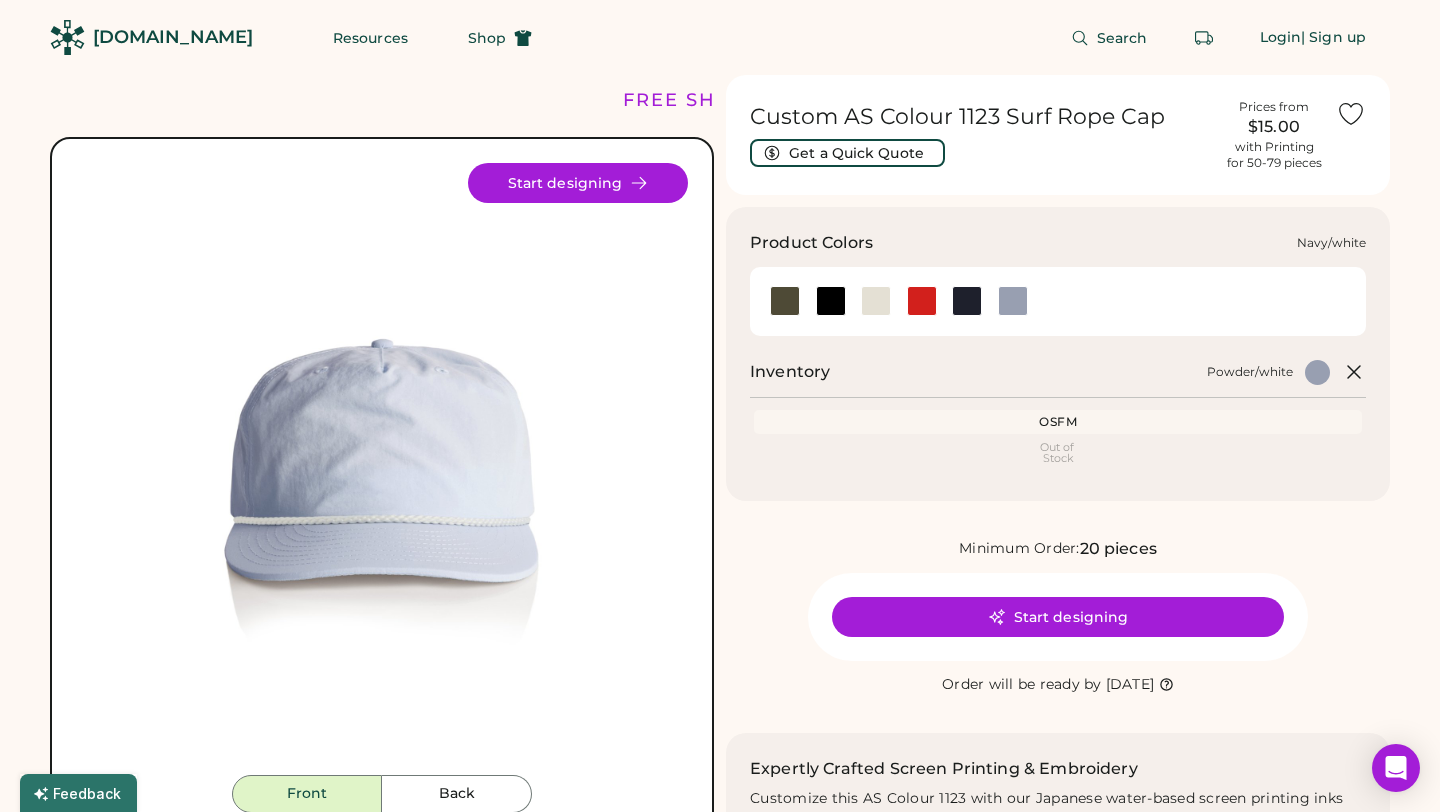 click at bounding box center [967, 301] 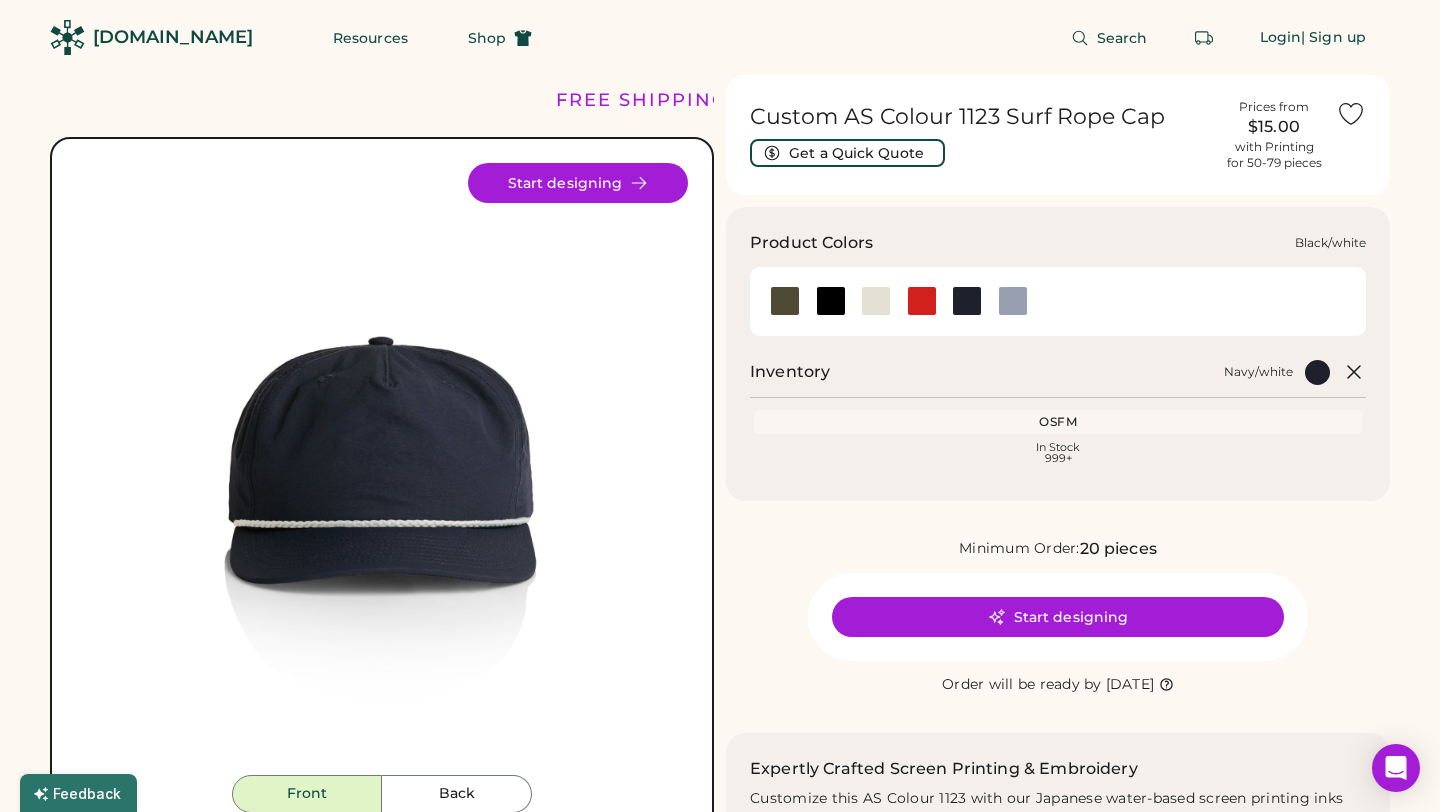 click at bounding box center (831, 301) 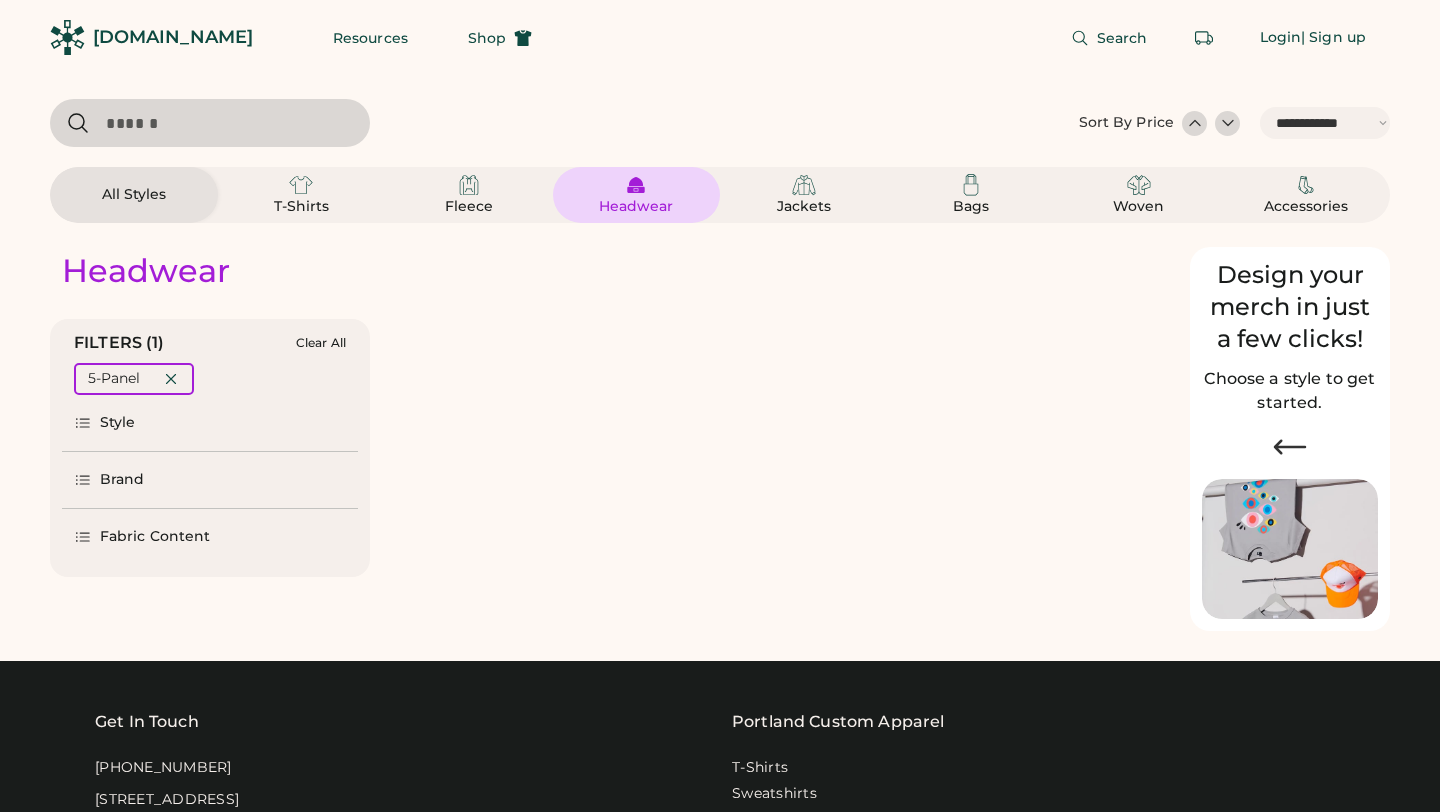 select on "*****" 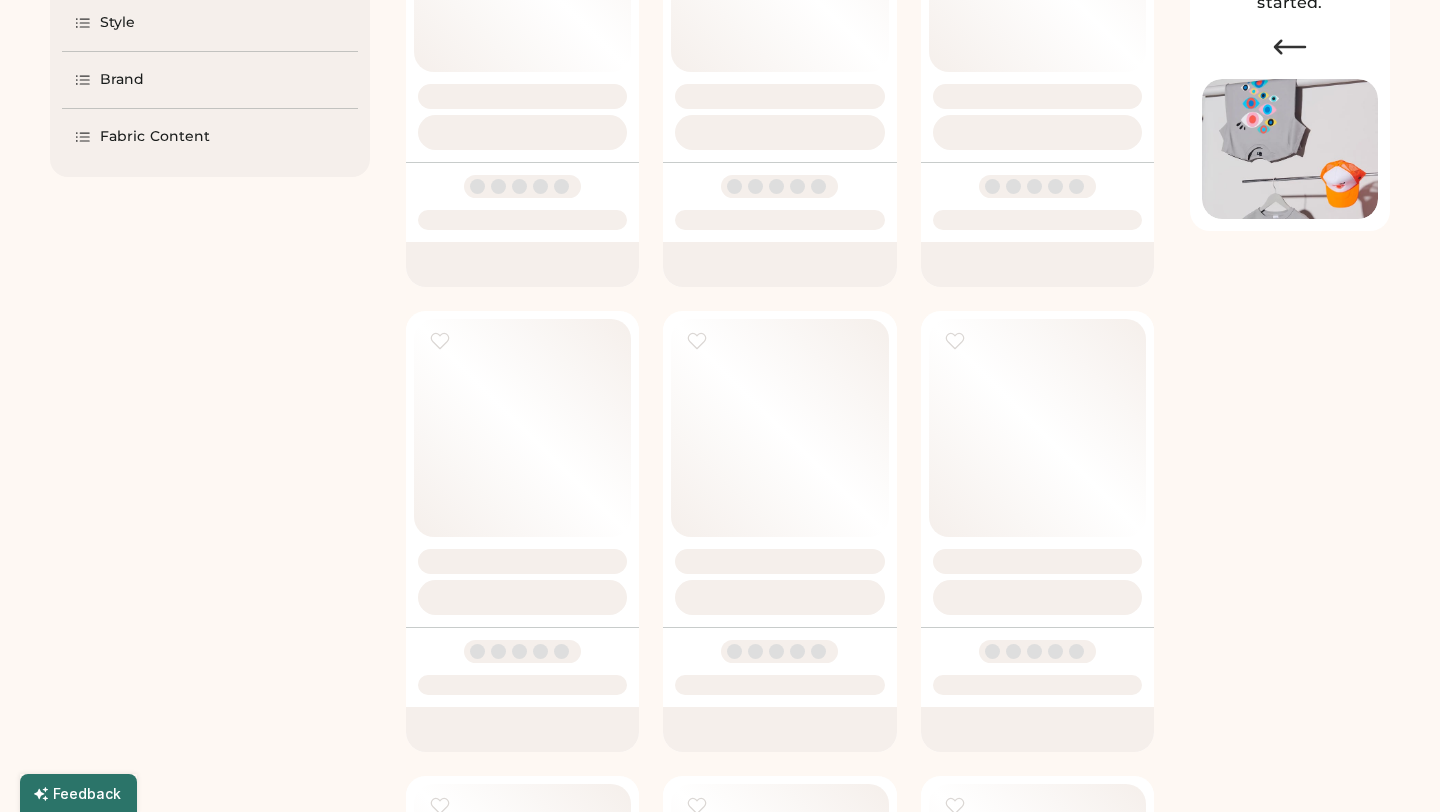 scroll, scrollTop: 0, scrollLeft: 0, axis: both 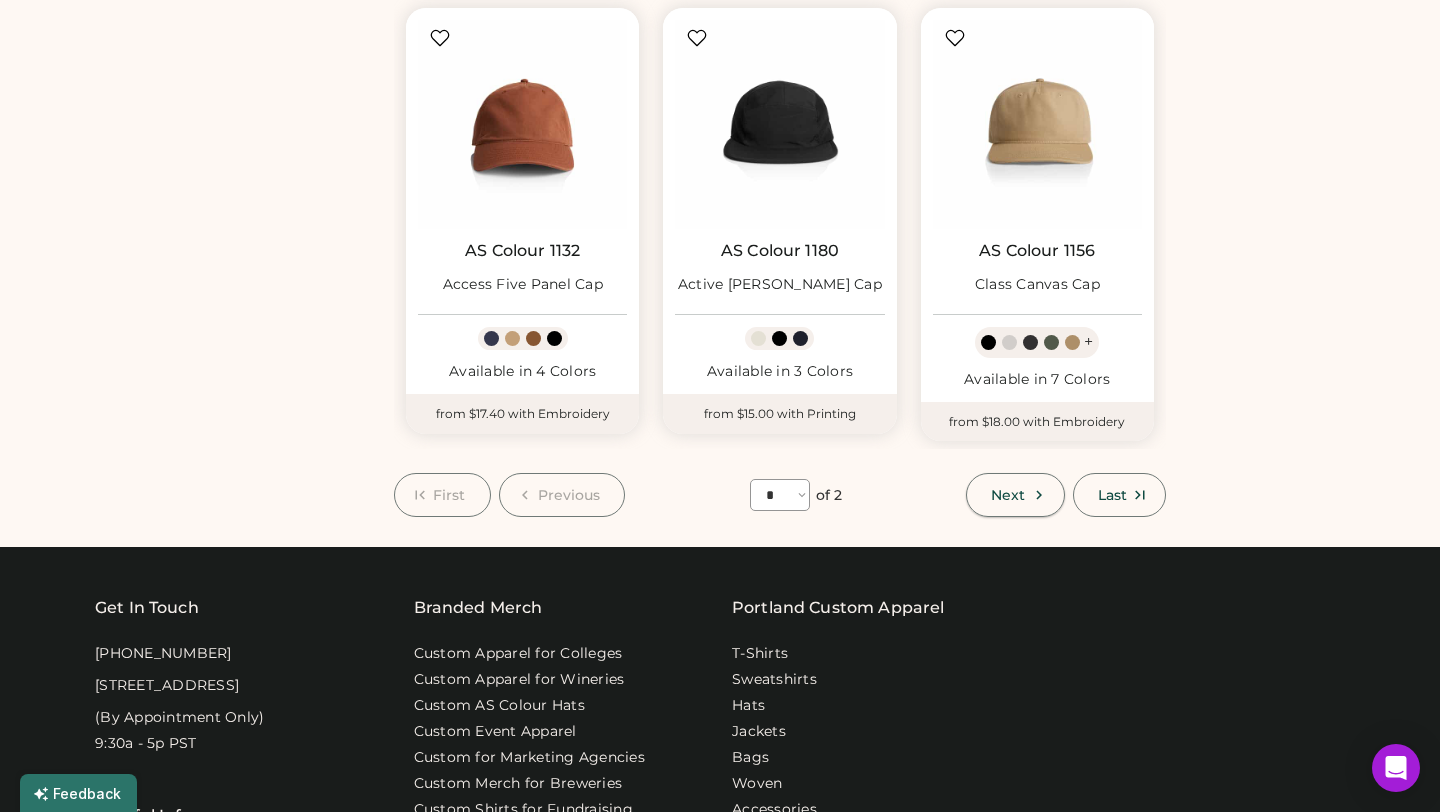 click on "Next" at bounding box center (1008, 495) 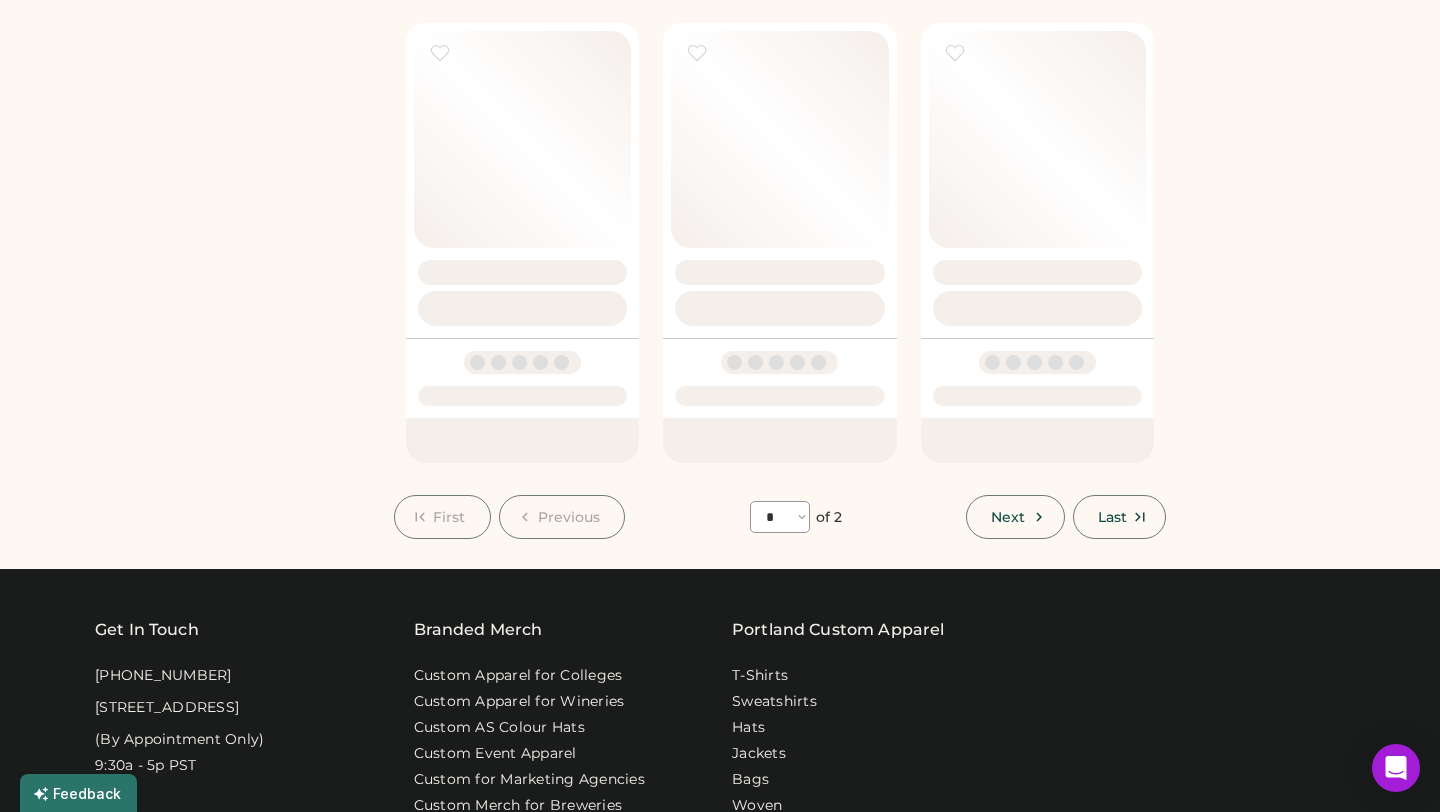 select on "*" 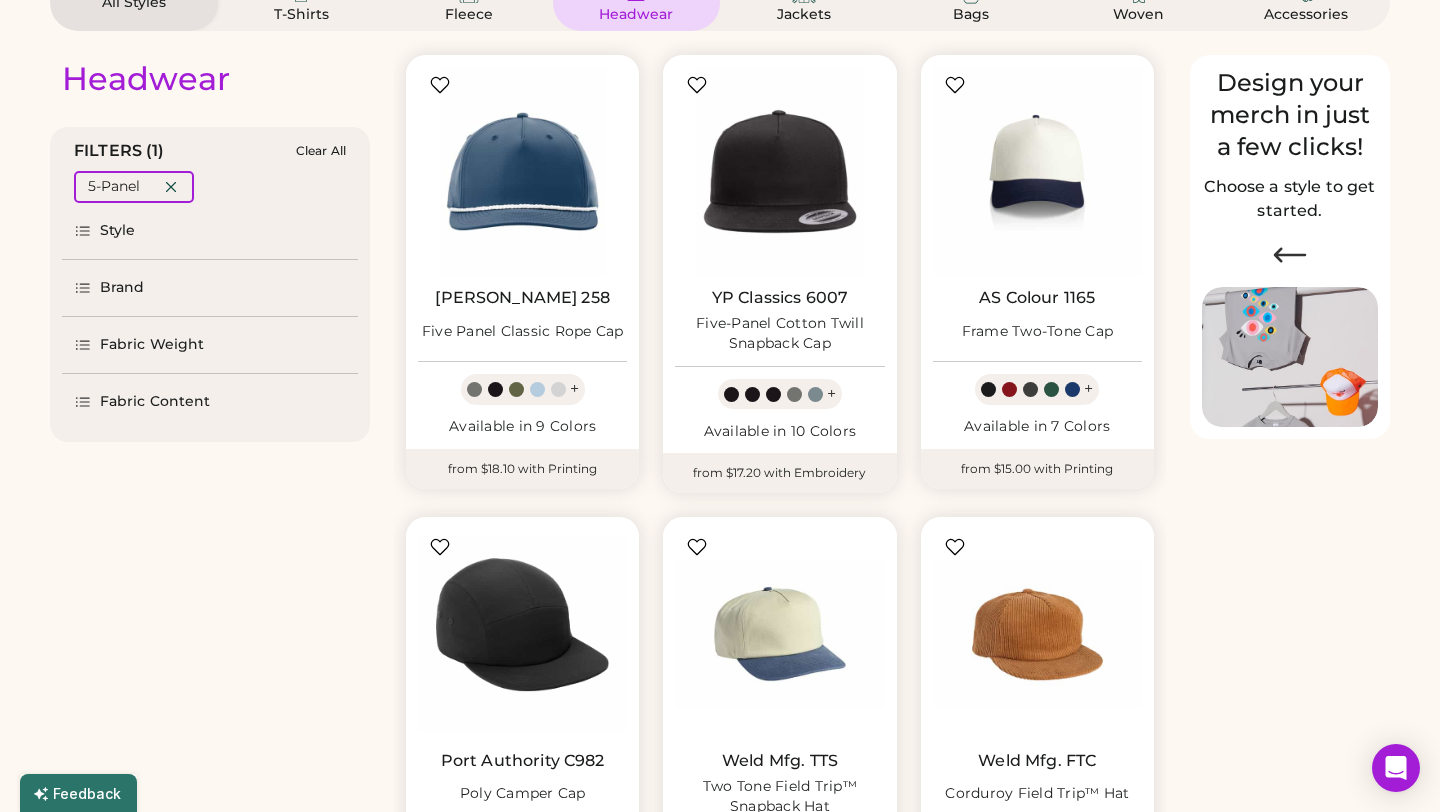 scroll, scrollTop: 87, scrollLeft: 0, axis: vertical 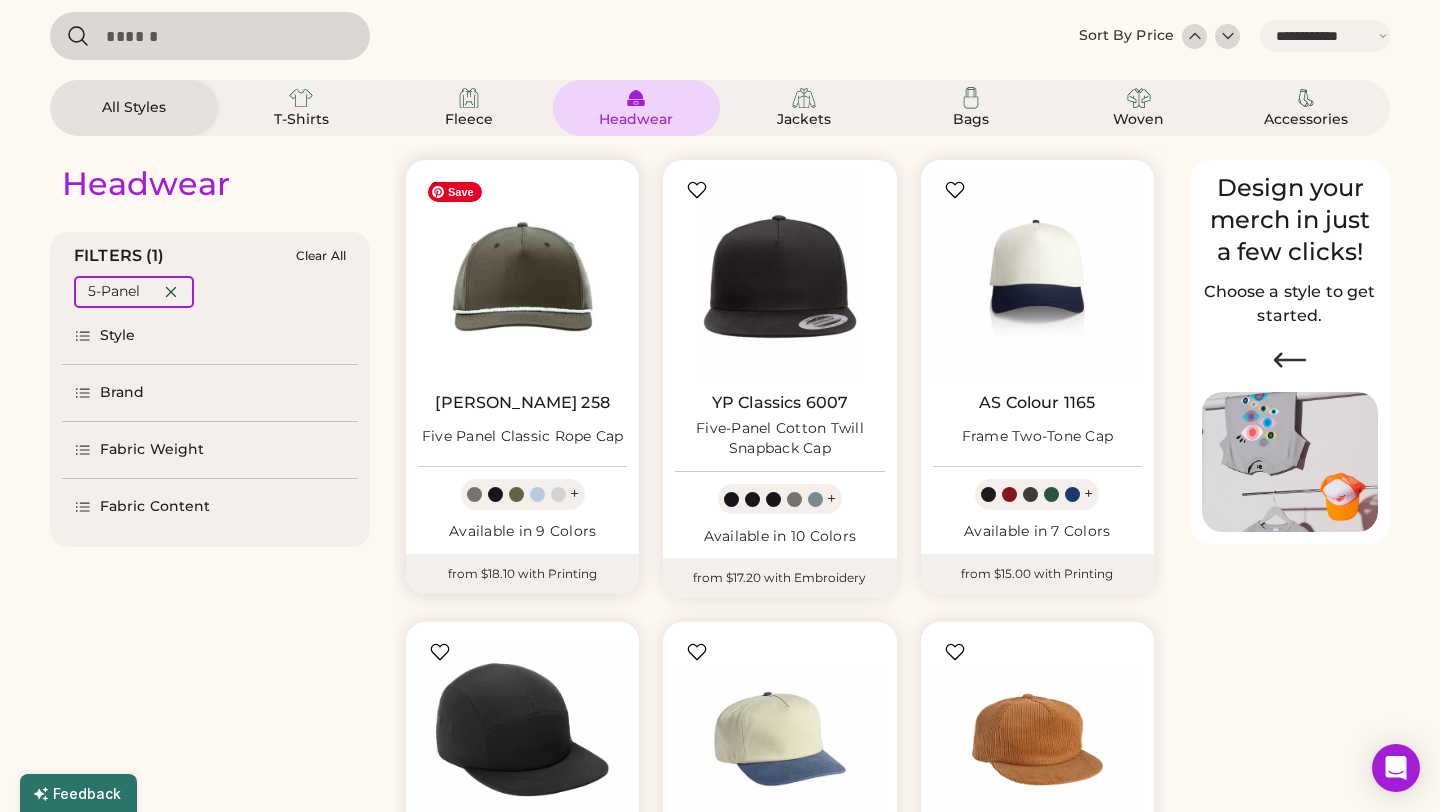 click at bounding box center (522, 276) 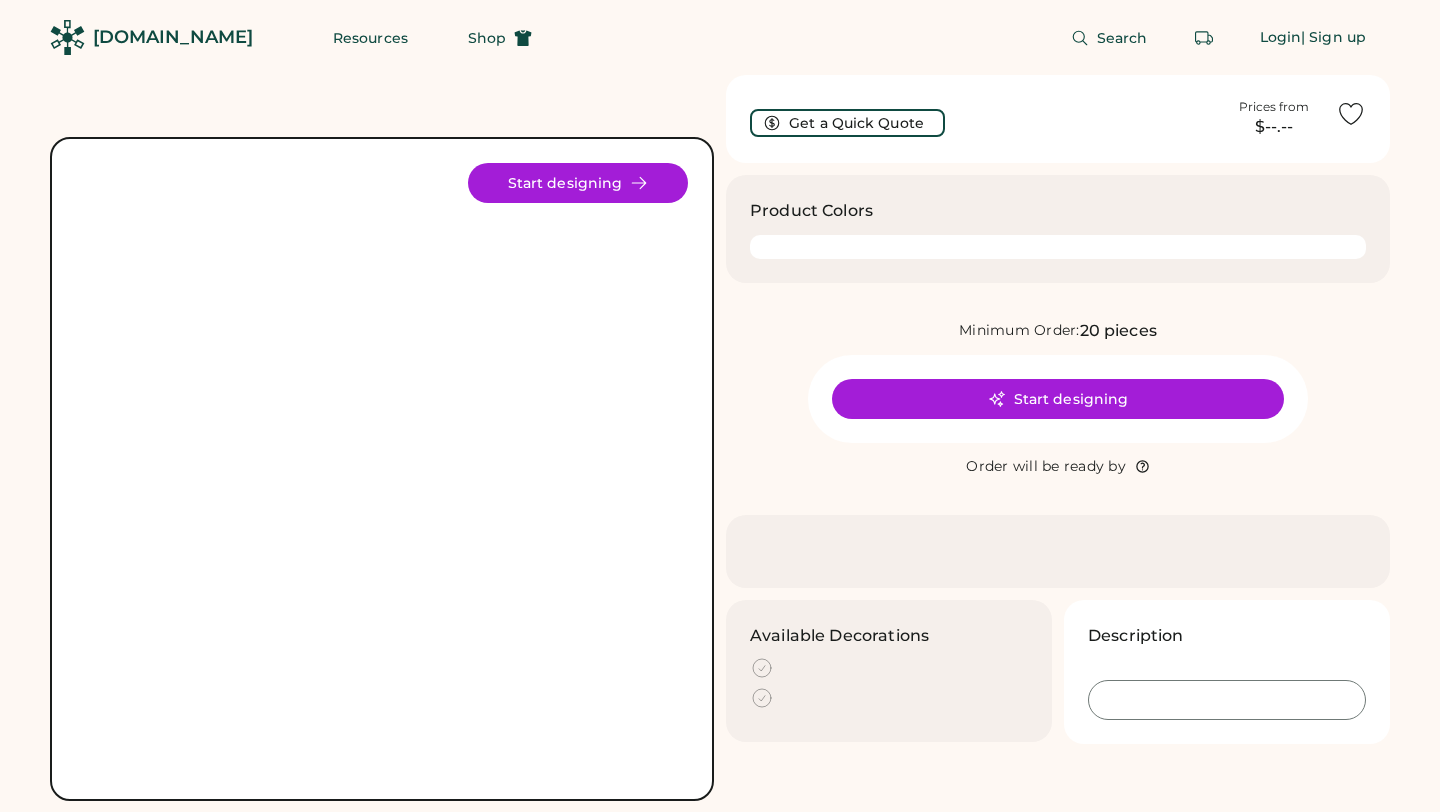 scroll, scrollTop: 0, scrollLeft: 0, axis: both 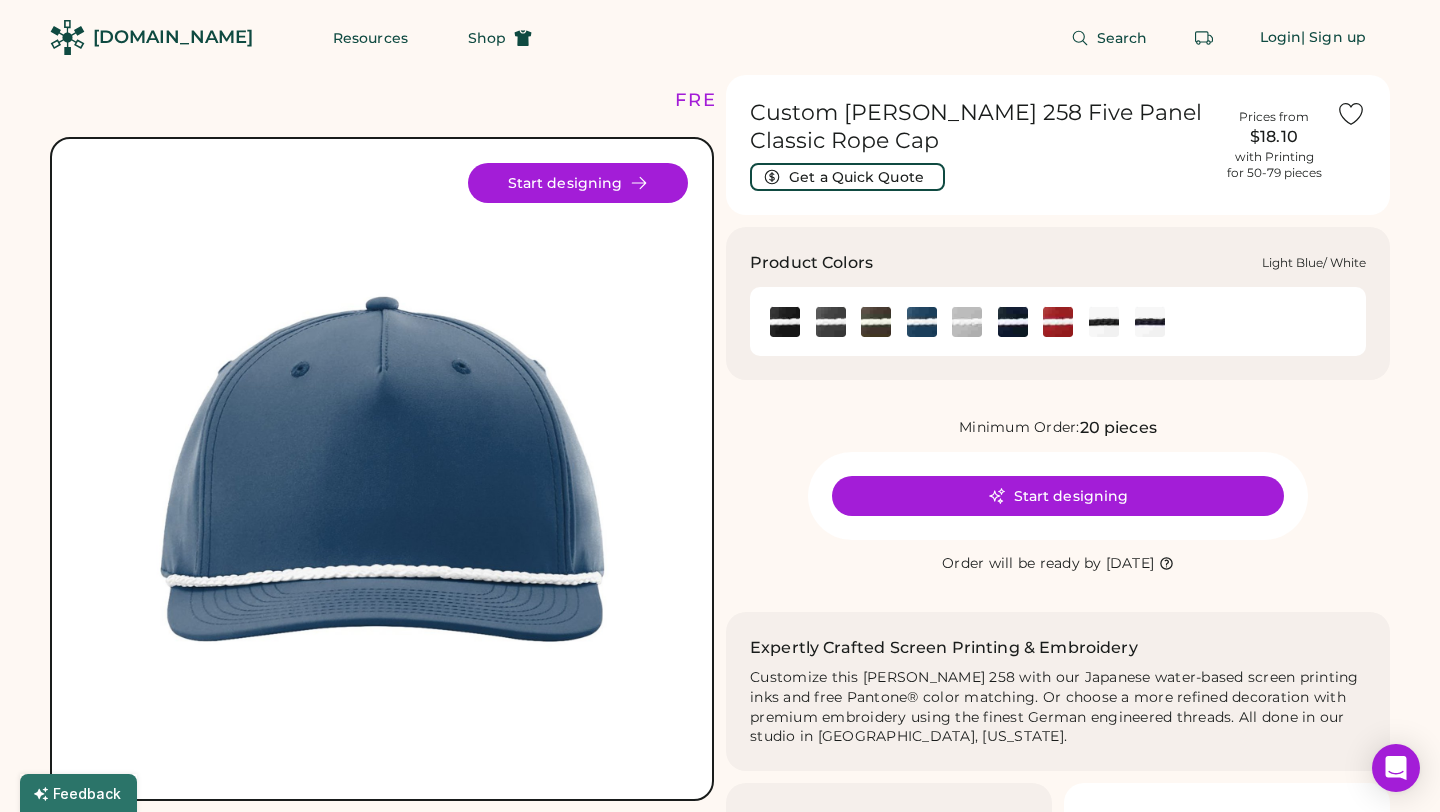click 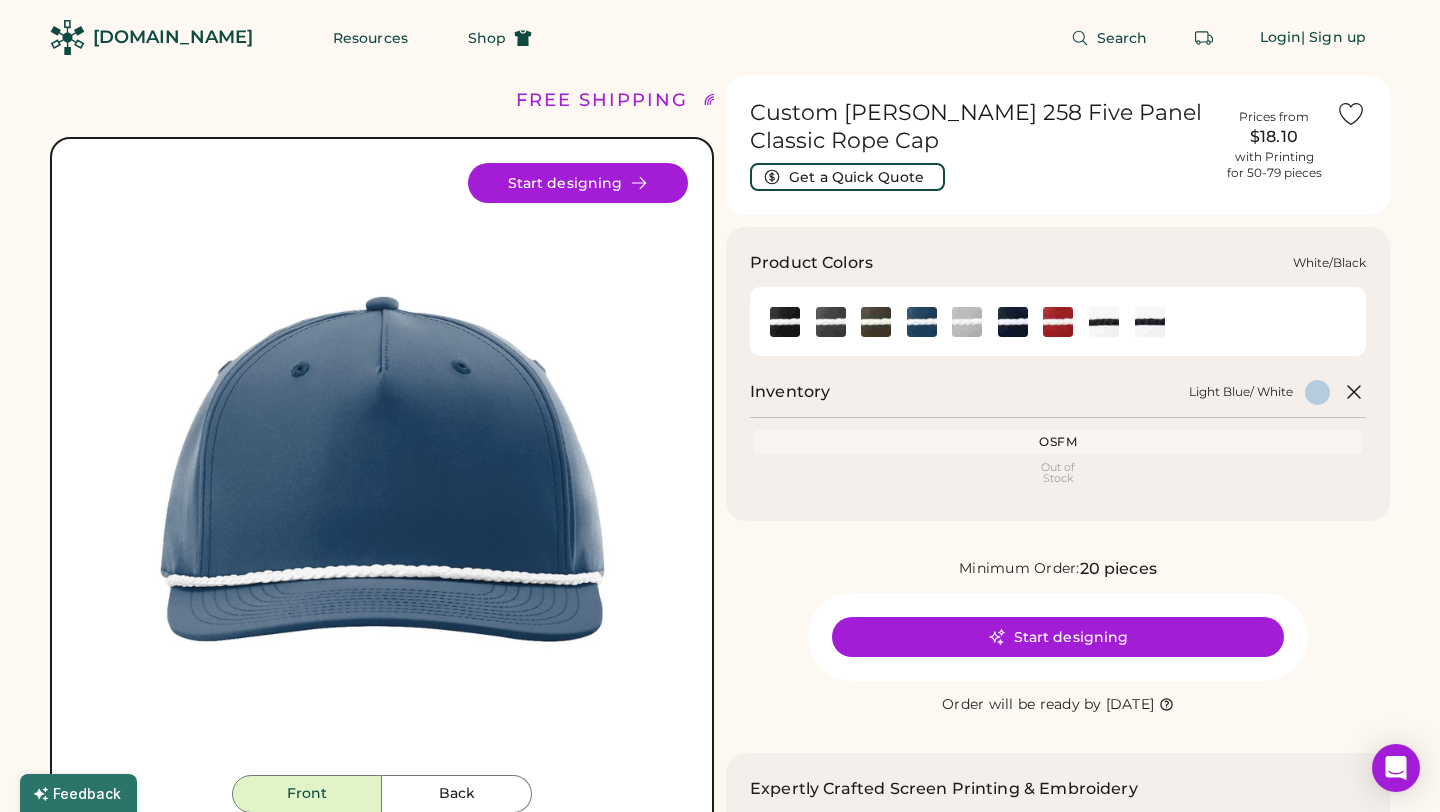 click 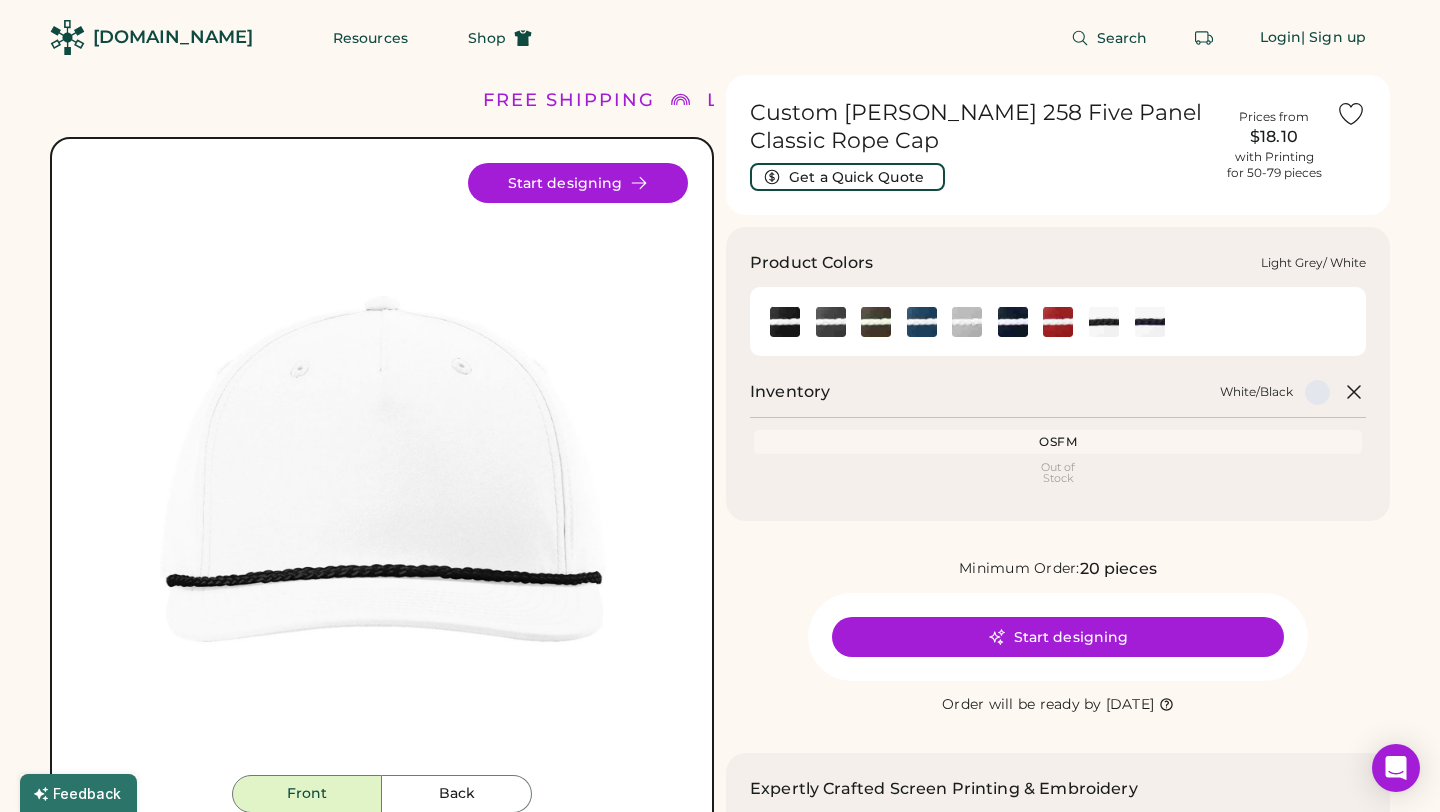 click 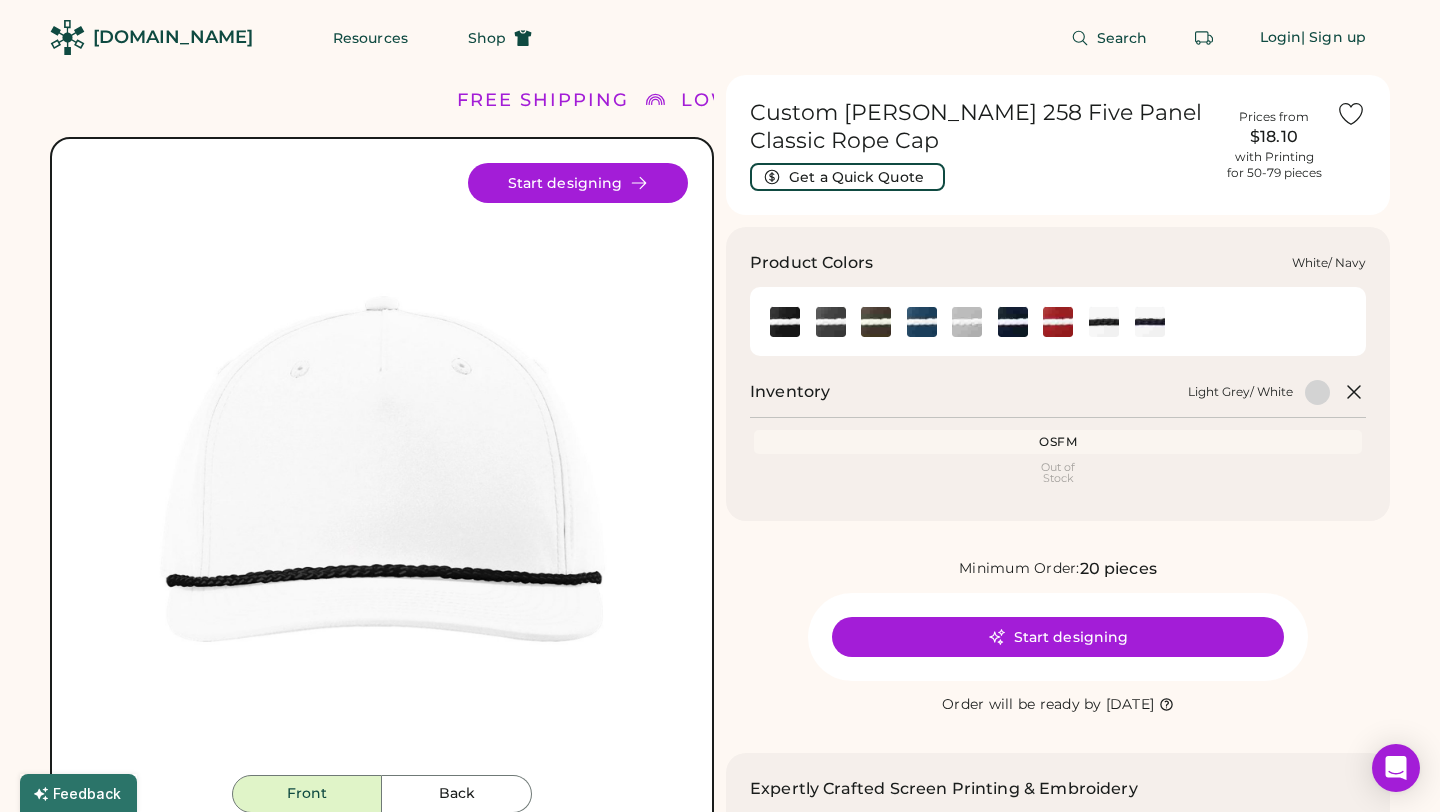 click 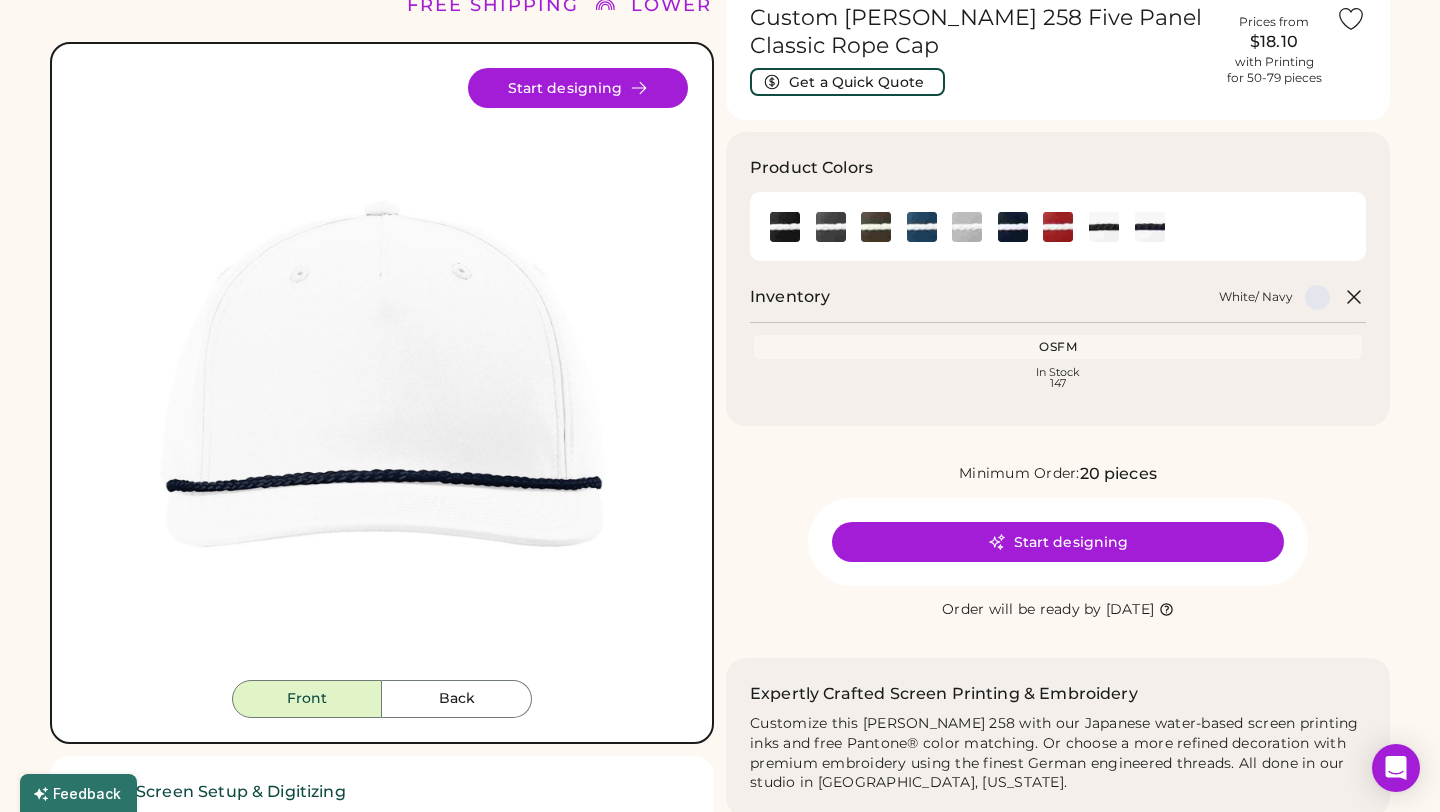 scroll, scrollTop: 0, scrollLeft: 0, axis: both 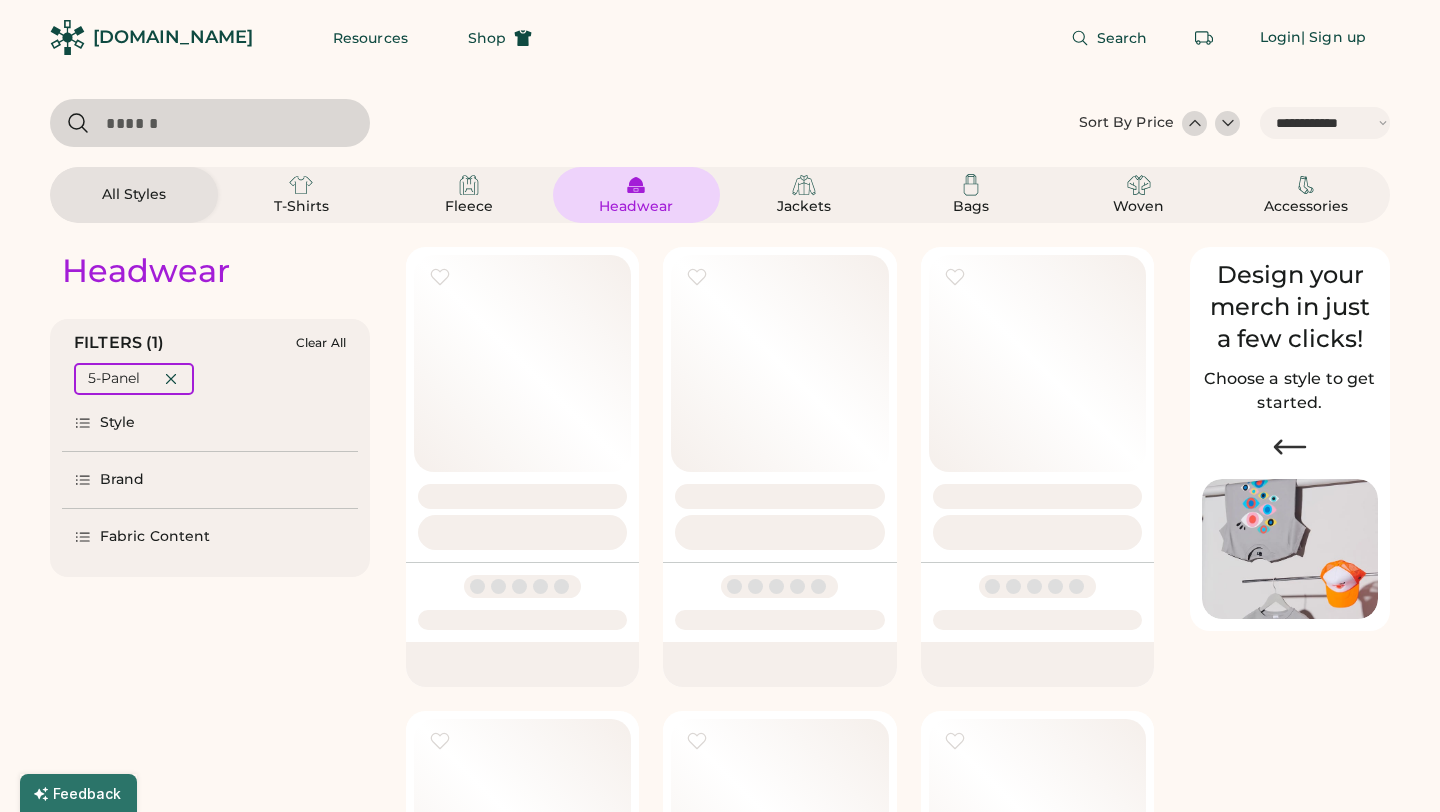 select on "*****" 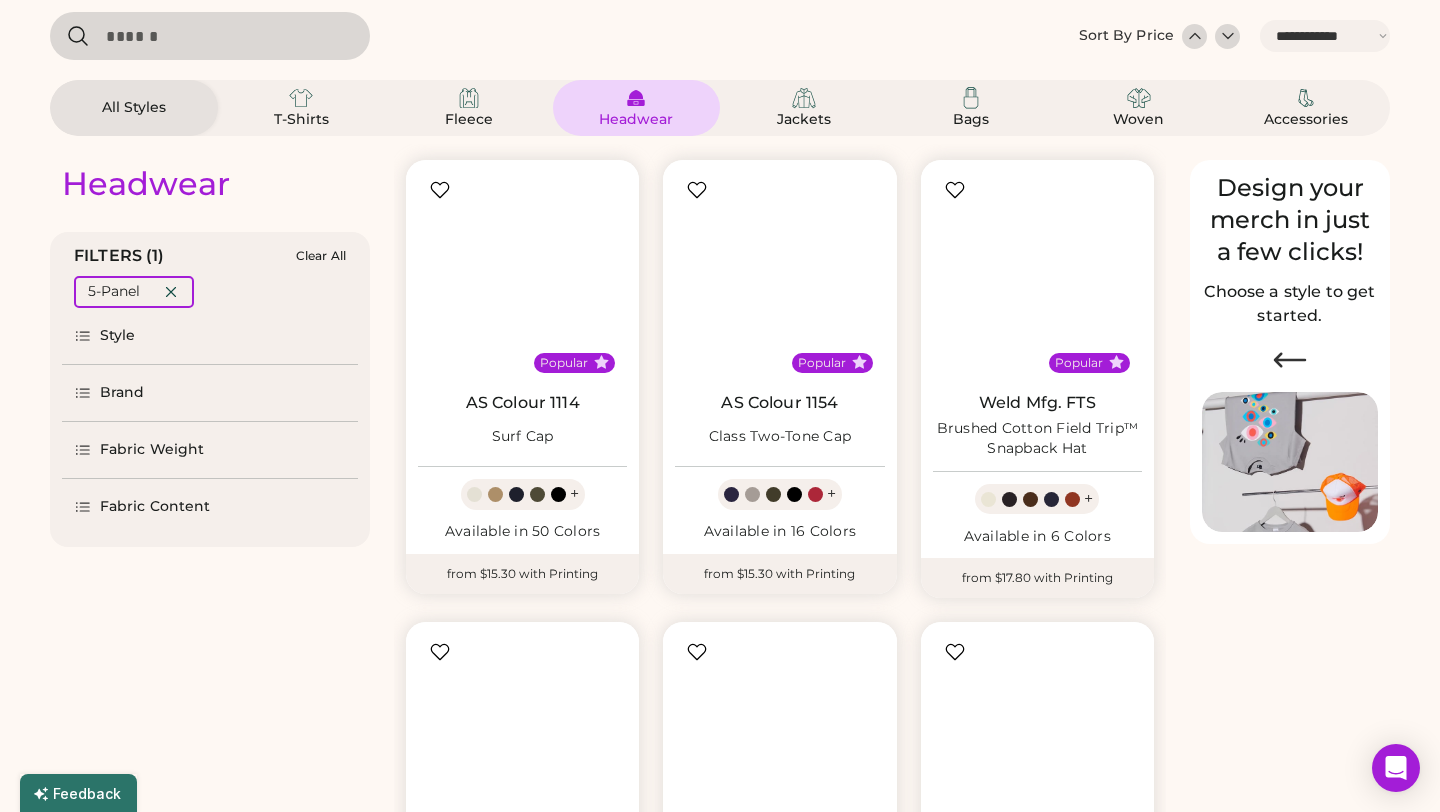 scroll, scrollTop: 87, scrollLeft: 0, axis: vertical 